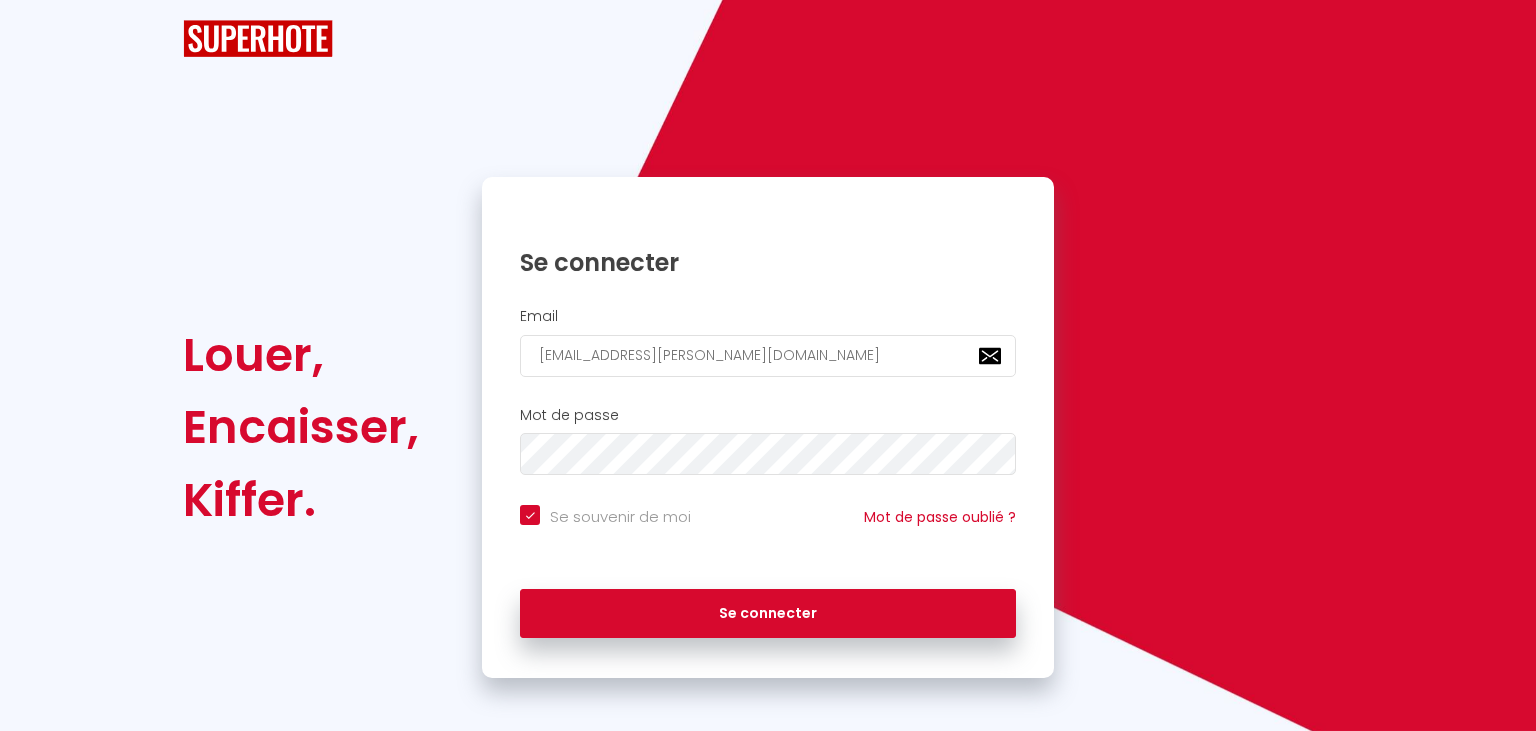 scroll, scrollTop: 0, scrollLeft: 0, axis: both 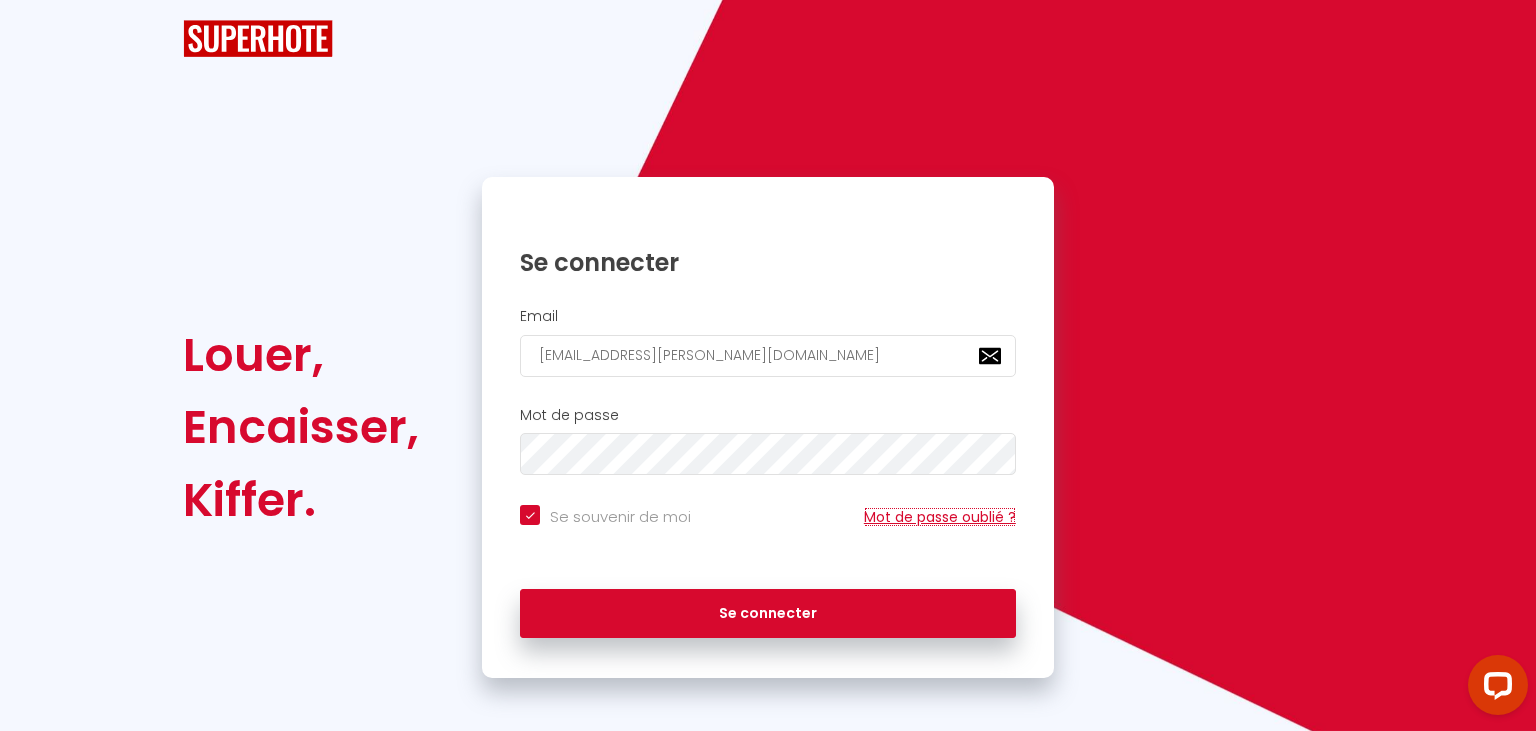 click on "Mot de passe oublié ?" at bounding box center (940, 517) 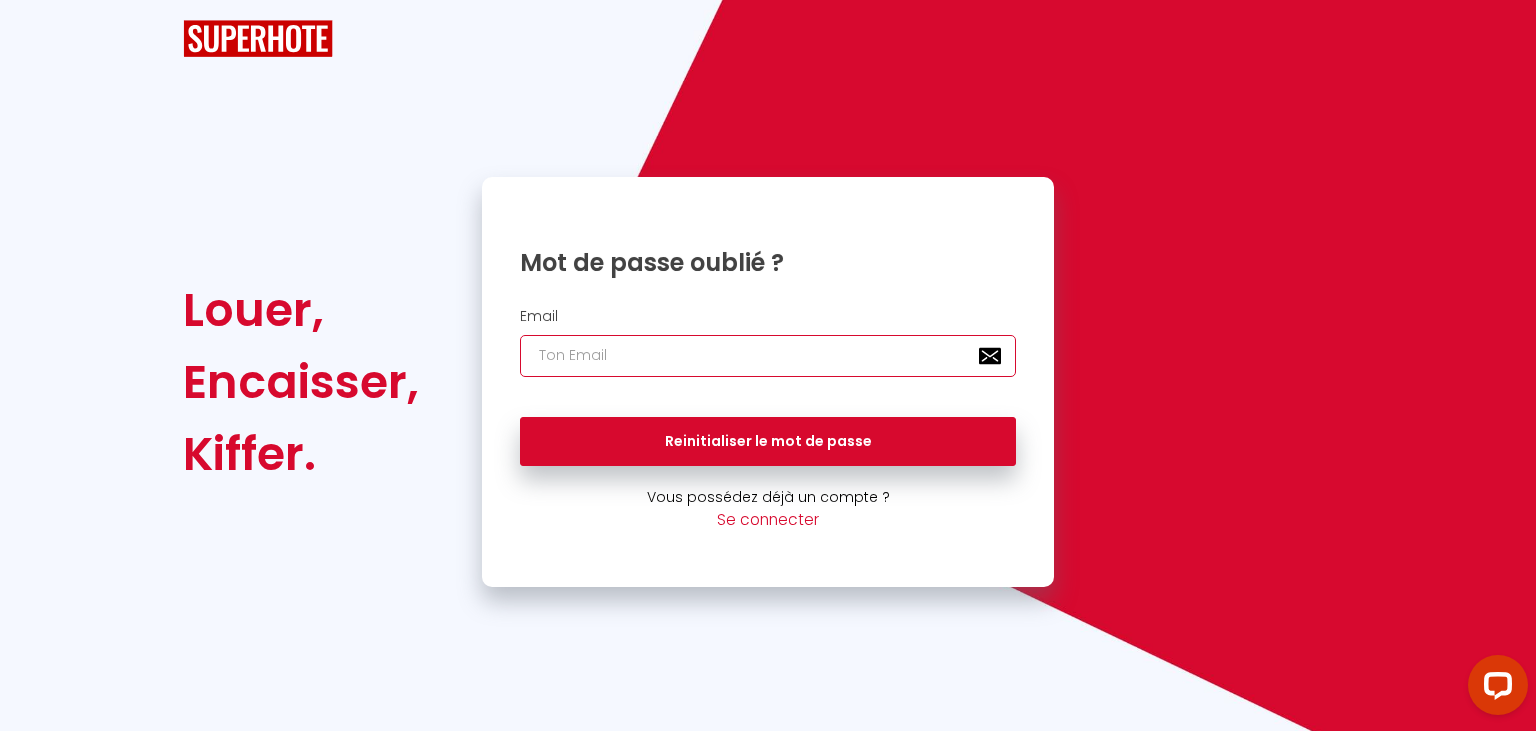 click at bounding box center (768, 356) 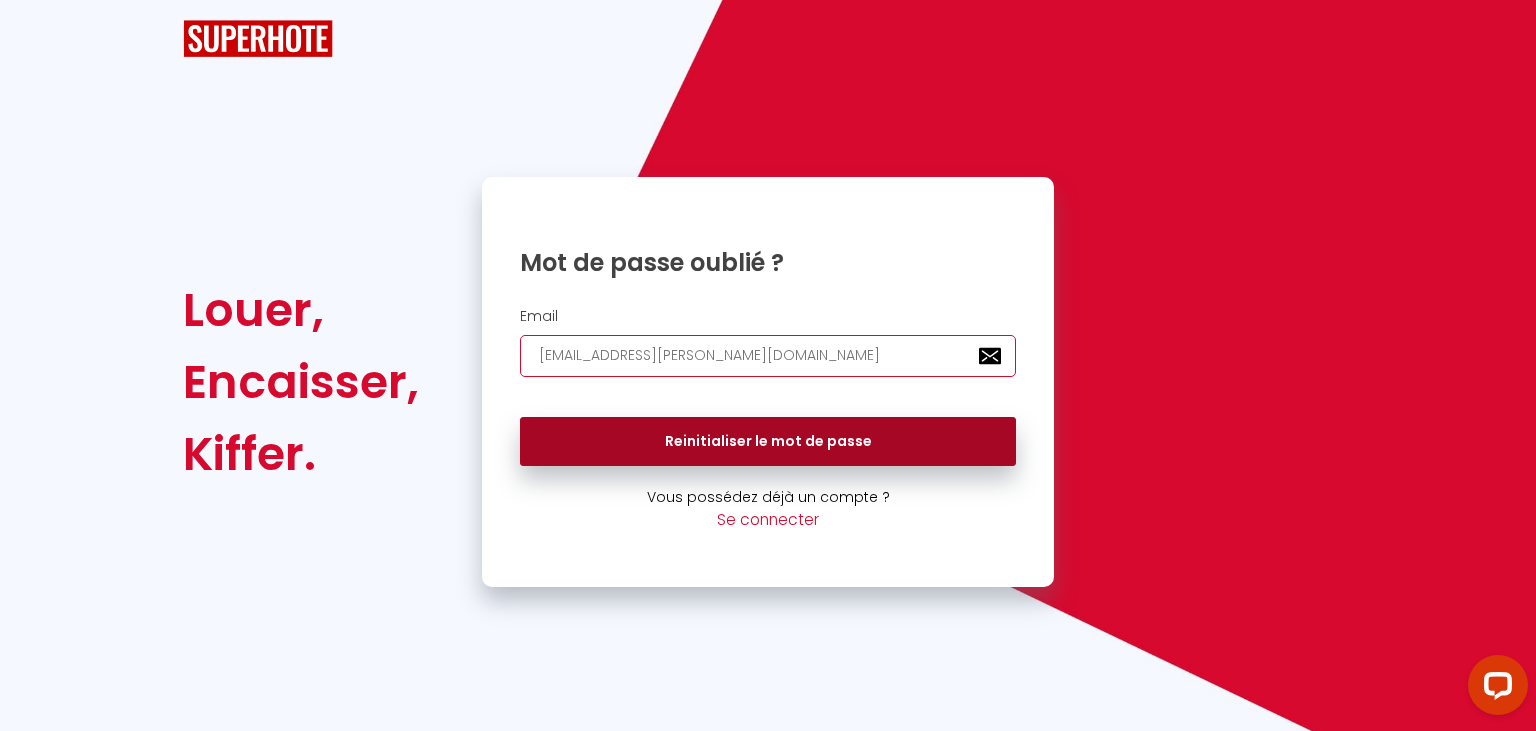 type on "[EMAIL_ADDRESS][PERSON_NAME][DOMAIN_NAME]" 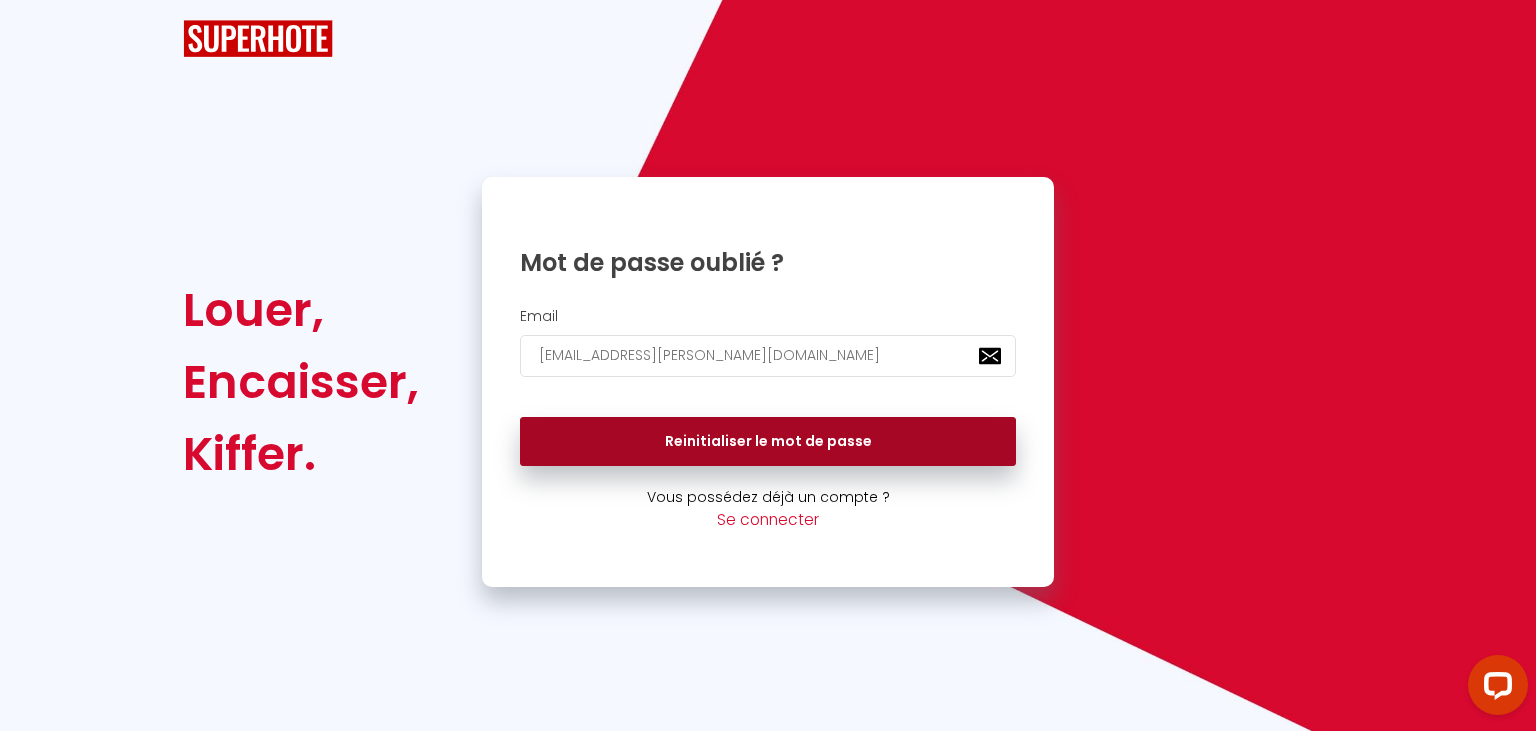 click on "Reinitialiser le mot de passe" at bounding box center (768, 442) 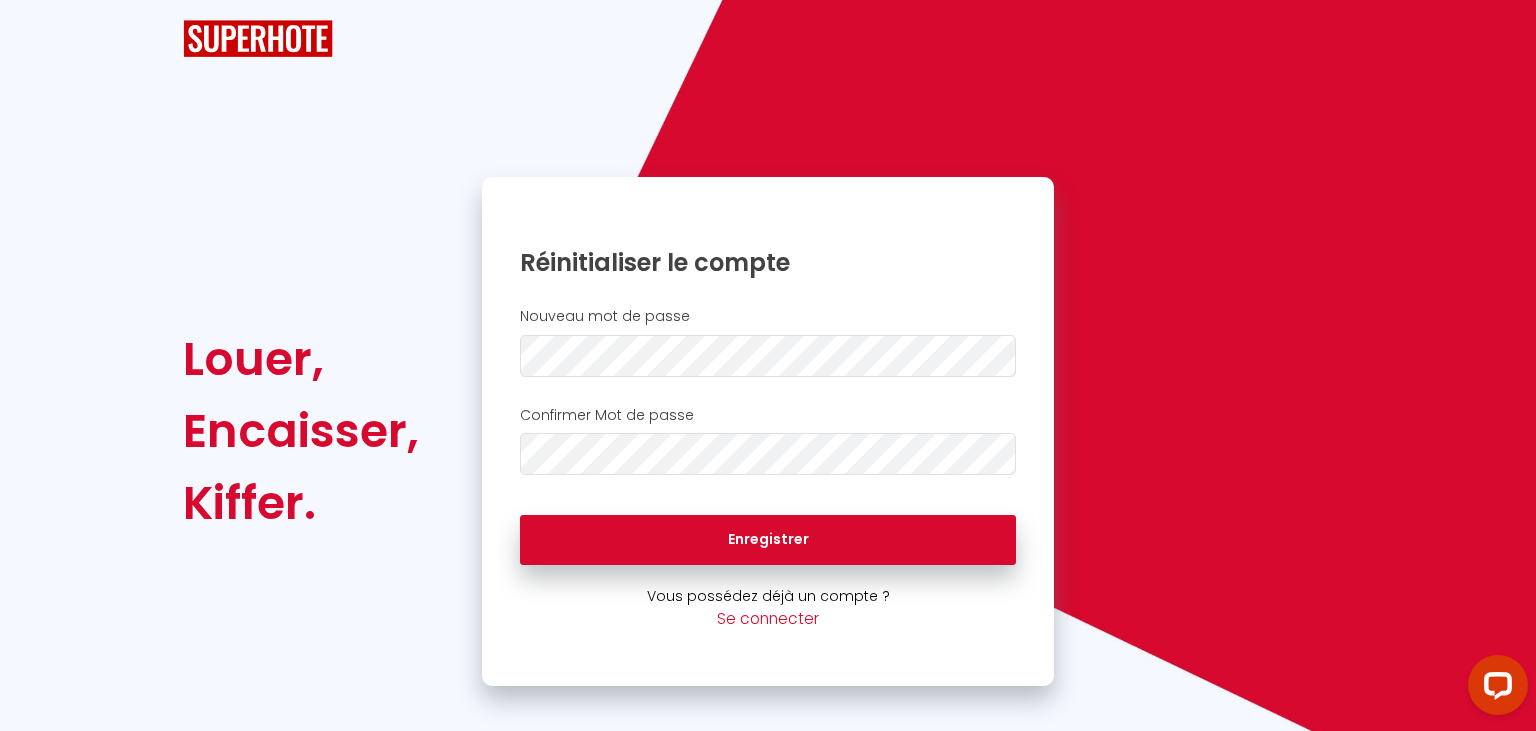 scroll, scrollTop: 0, scrollLeft: 0, axis: both 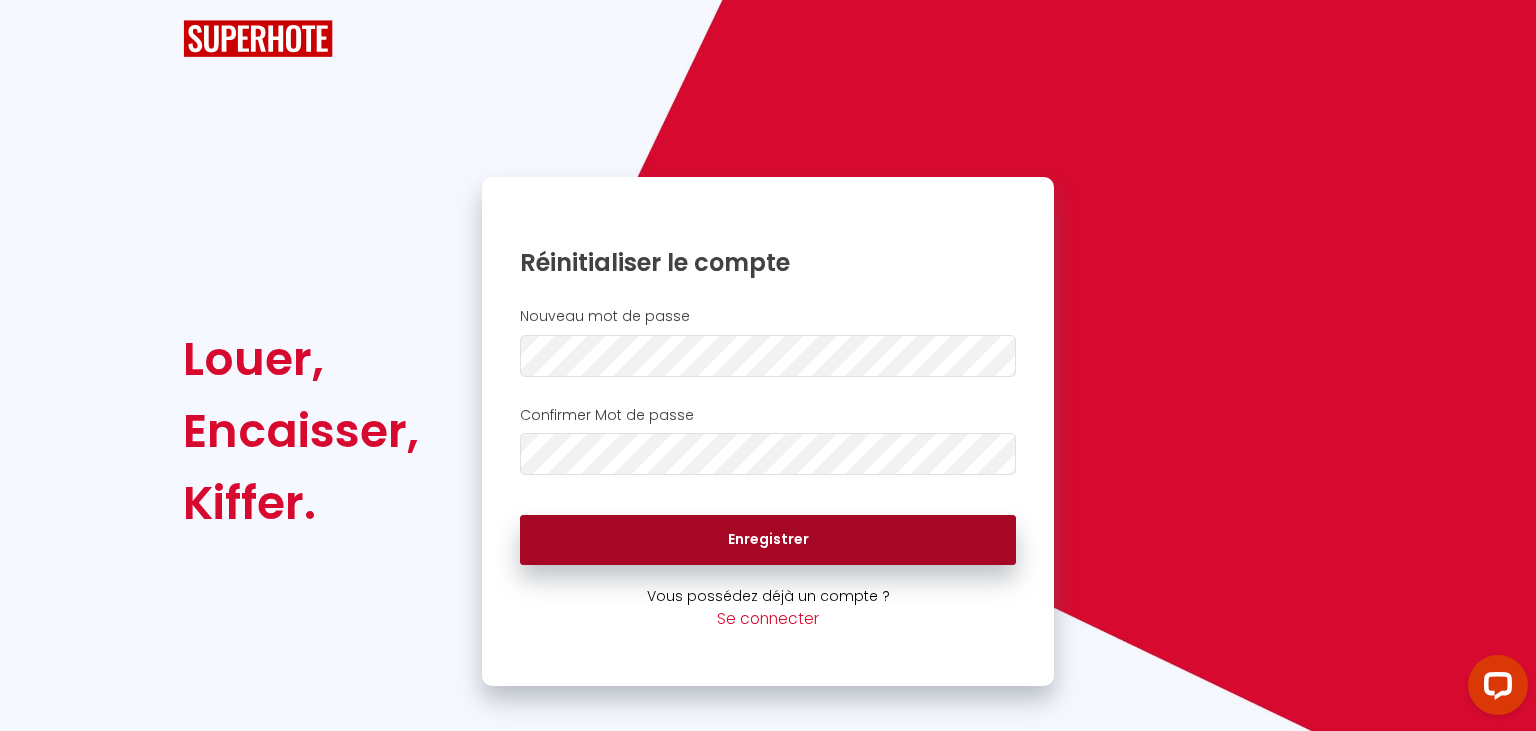 click on "Enregistrer" at bounding box center (768, 540) 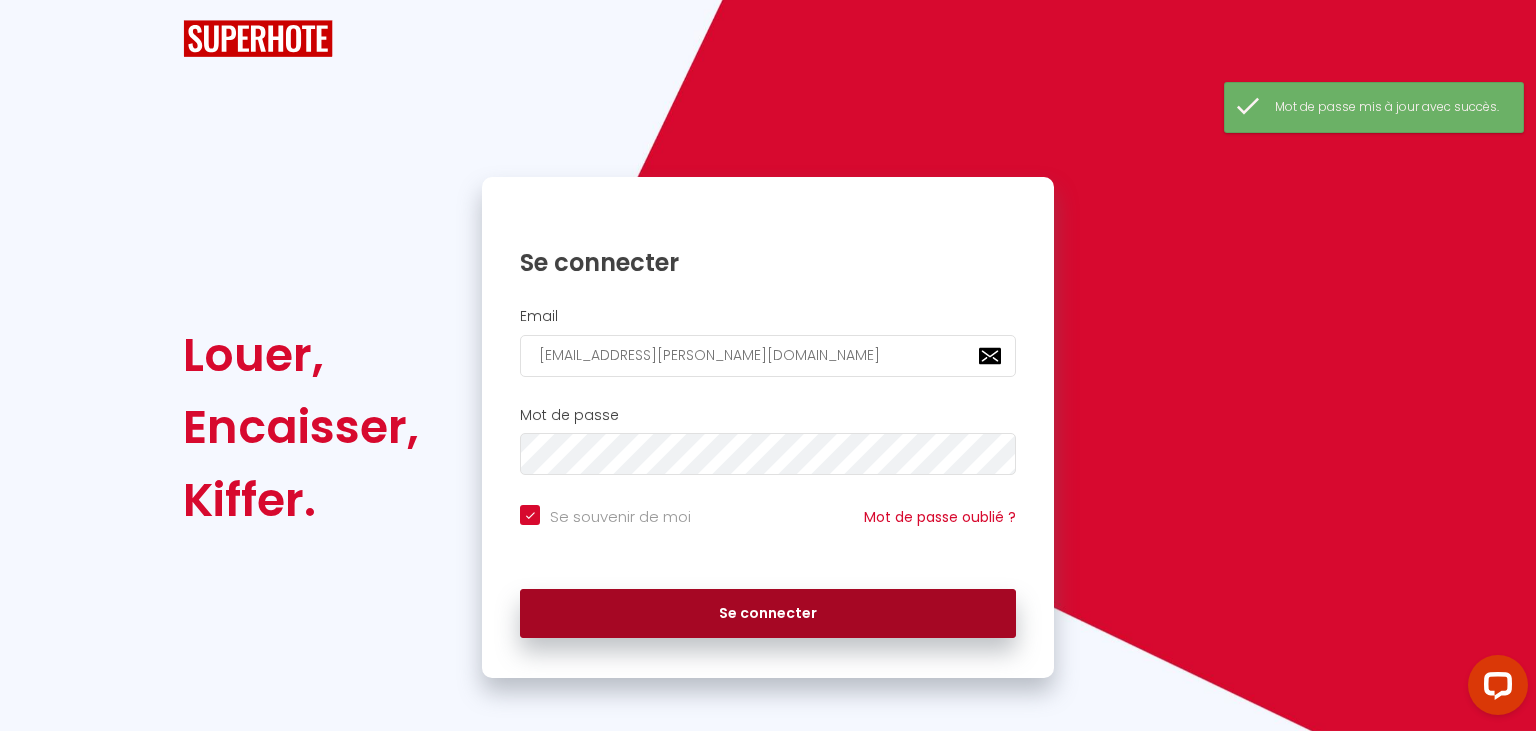 click on "Se connecter" at bounding box center (768, 614) 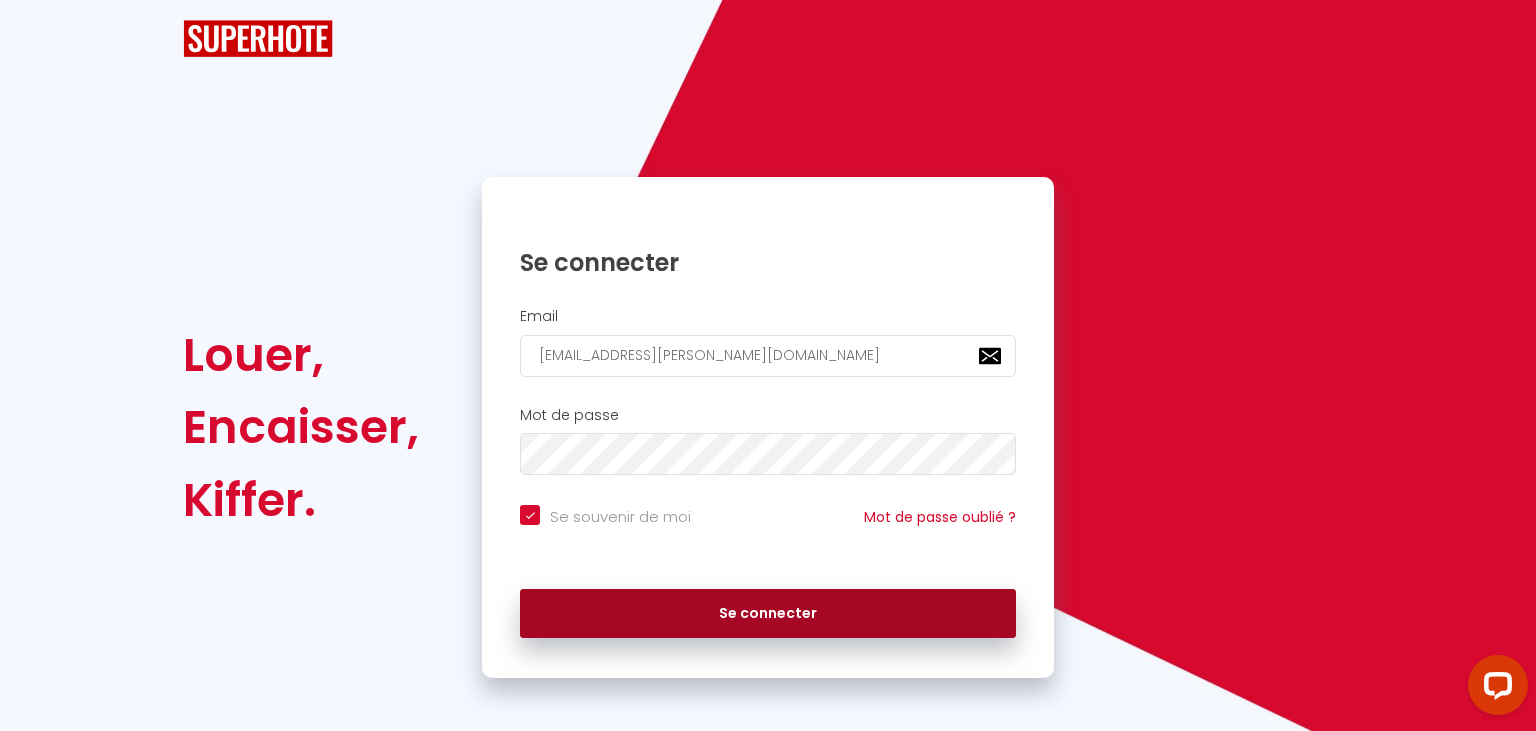 click on "Se connecter" at bounding box center (768, 614) 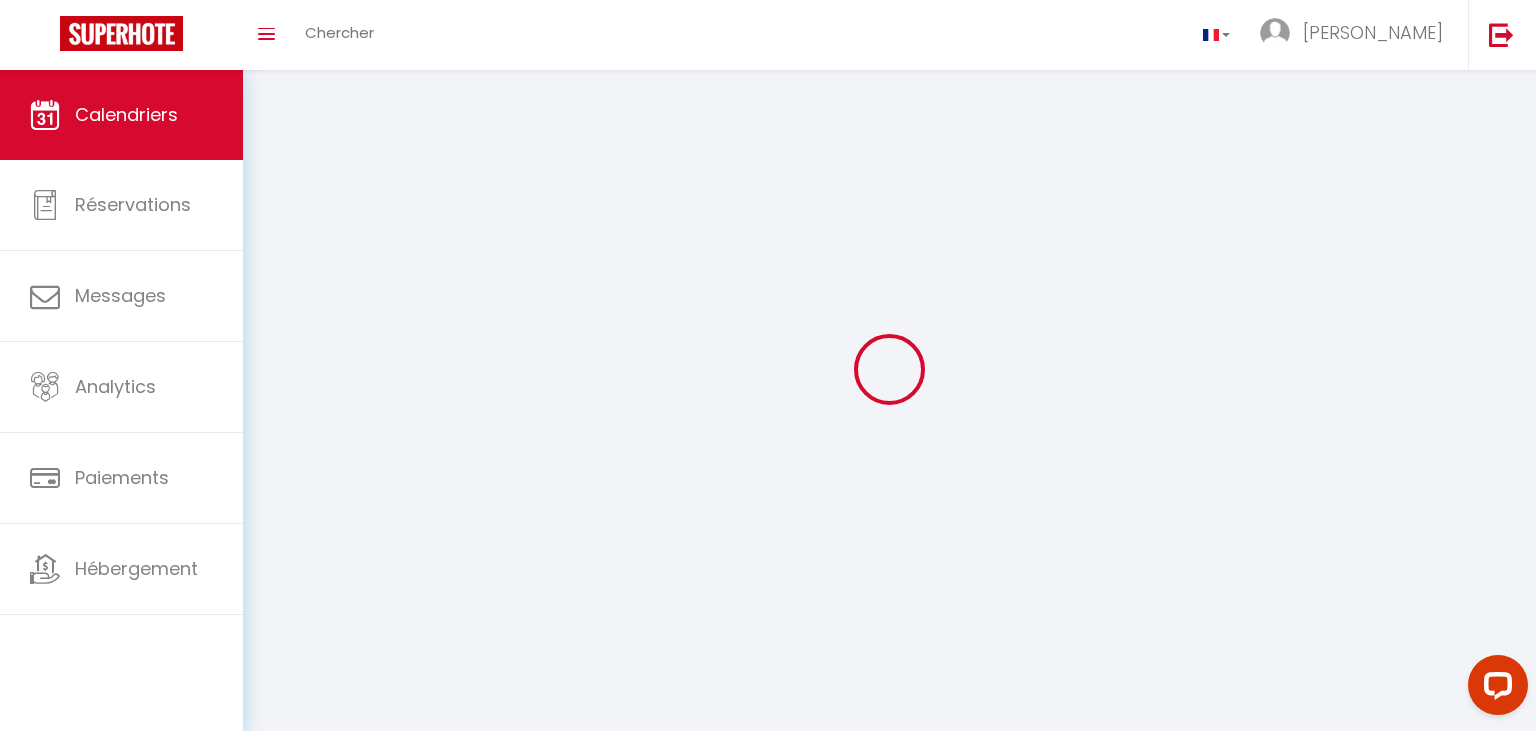 select 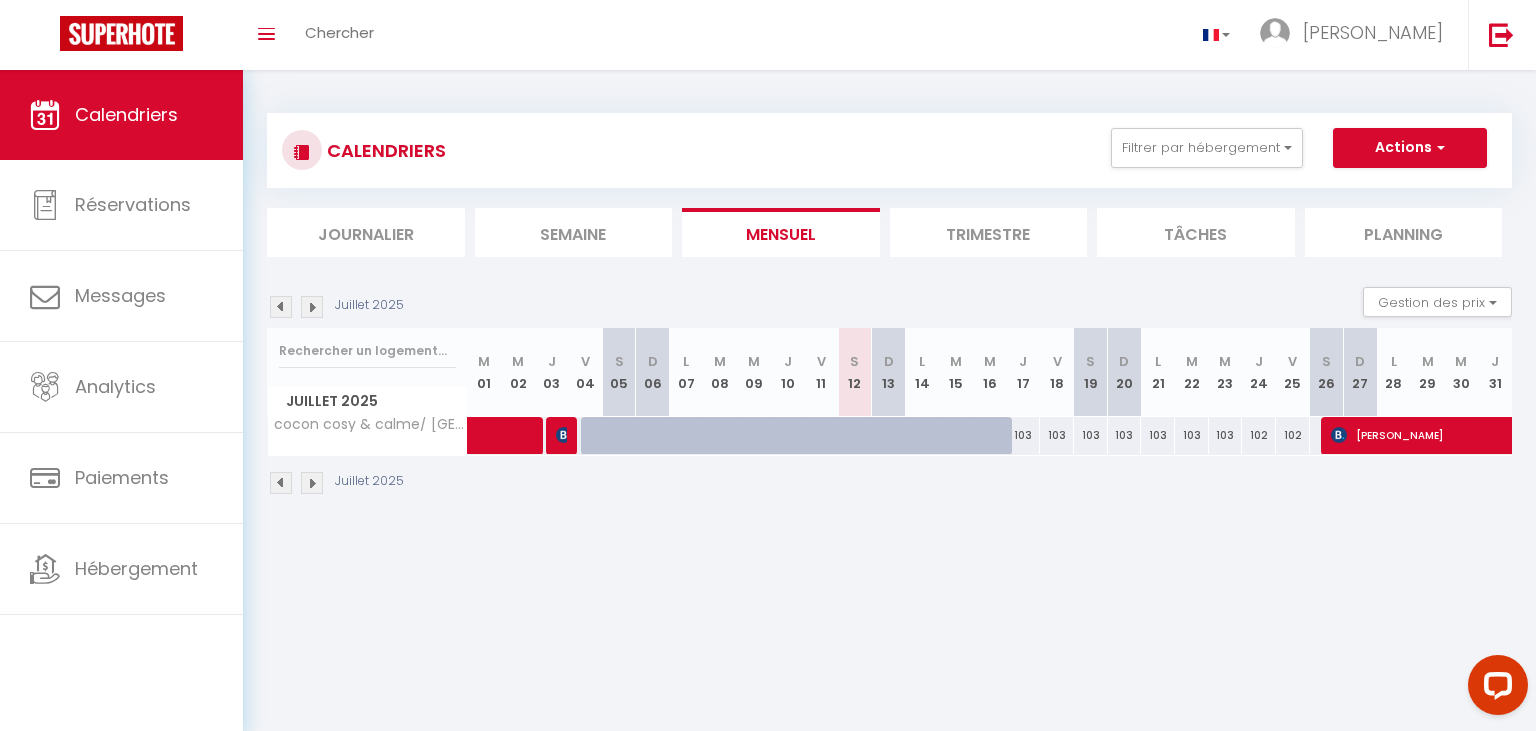 select 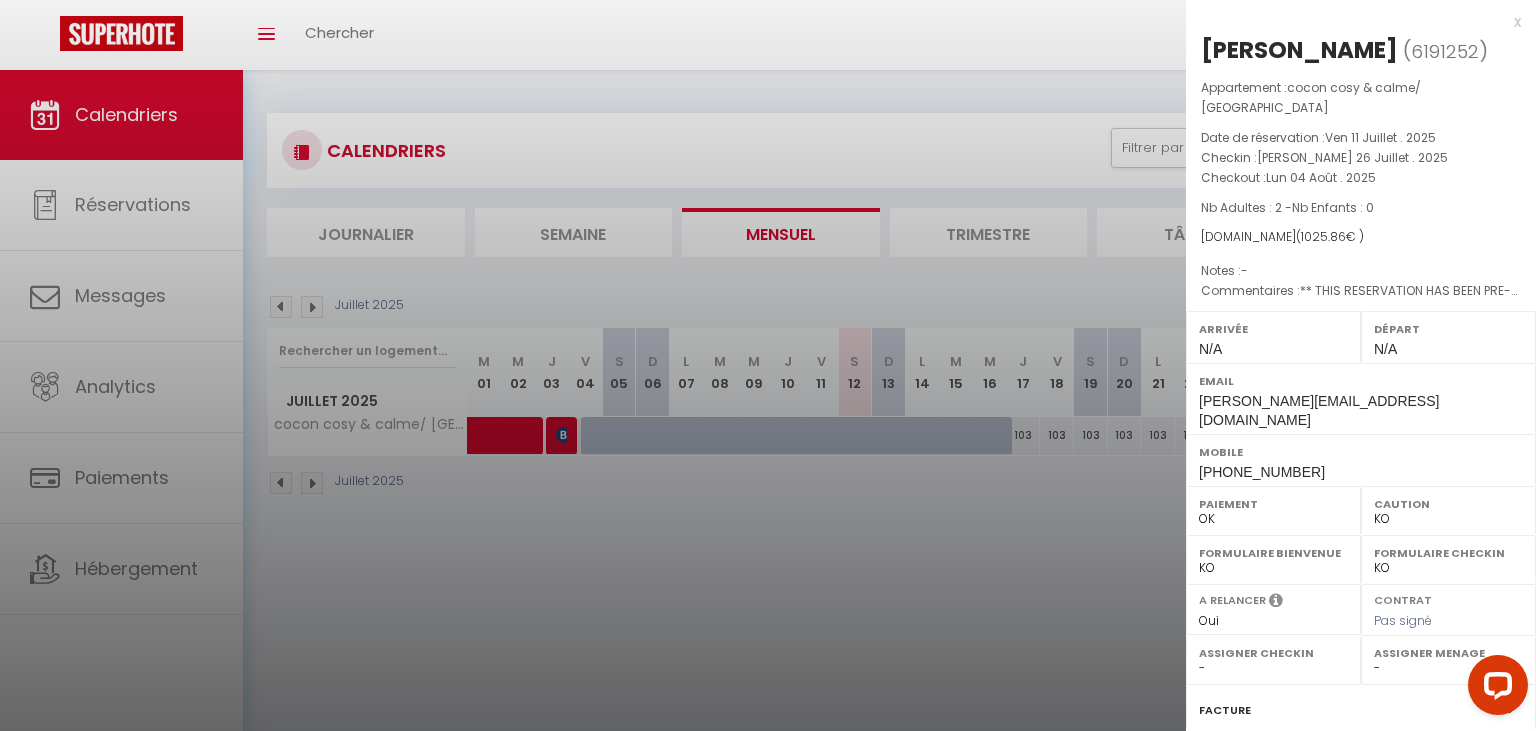 click at bounding box center (768, 365) 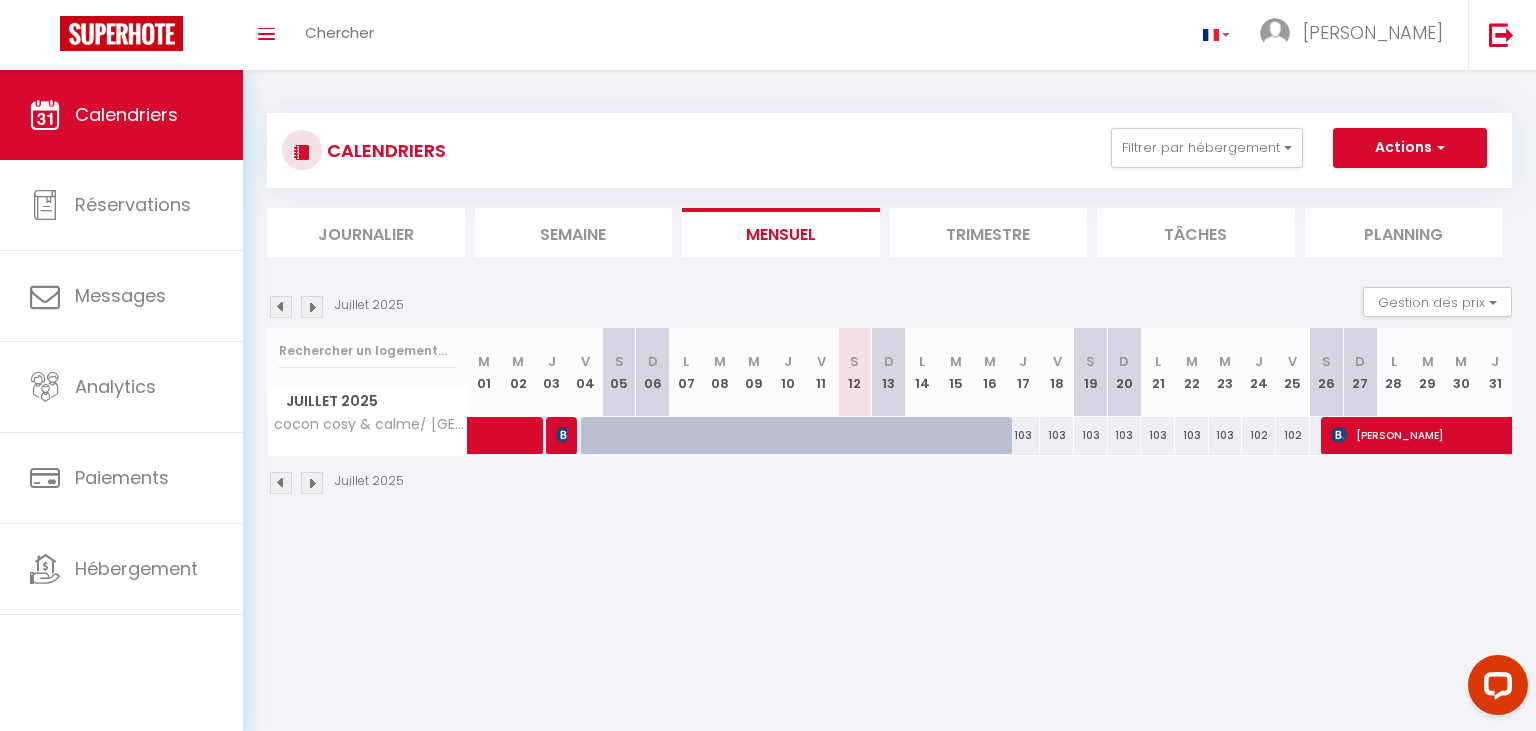 click at bounding box center (312, 307) 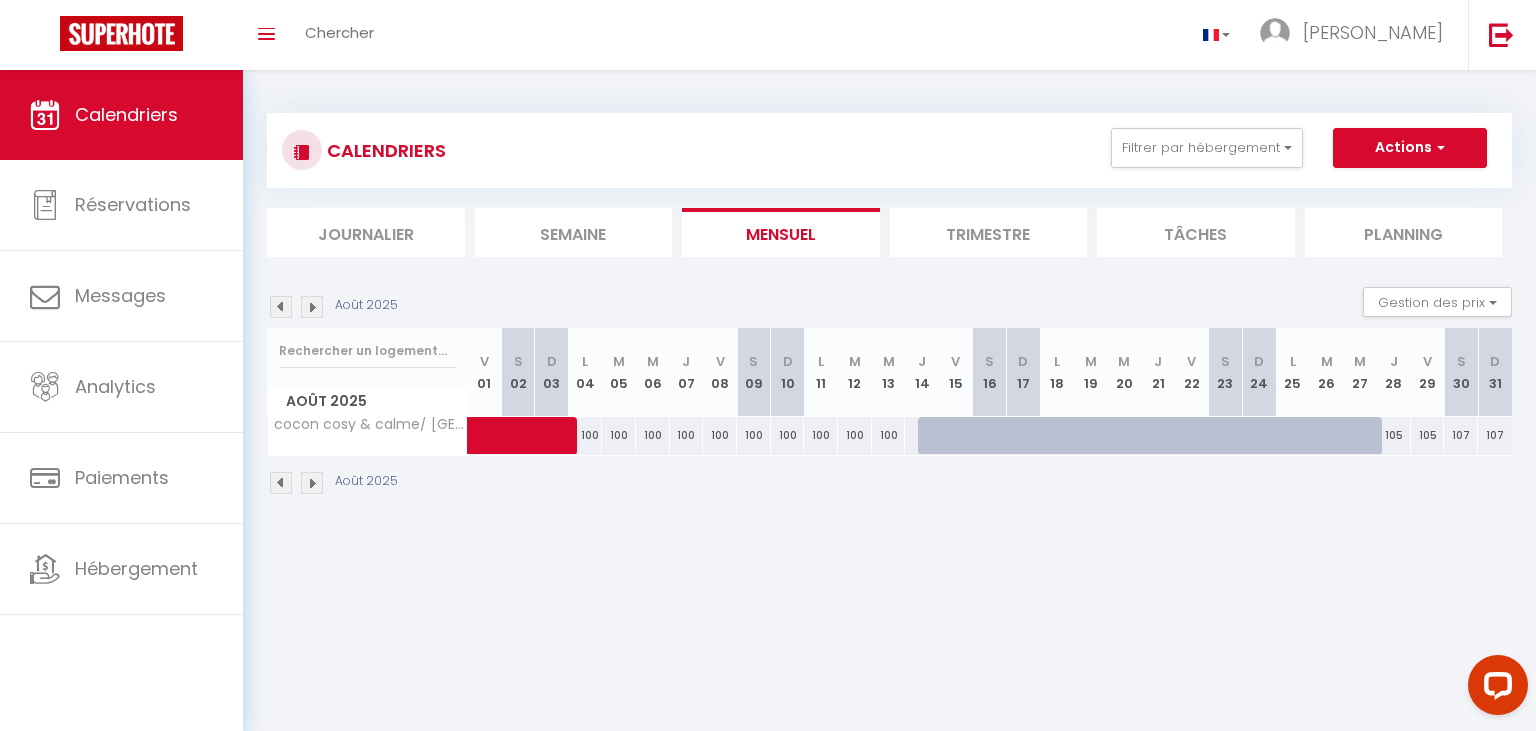 click at bounding box center [281, 307] 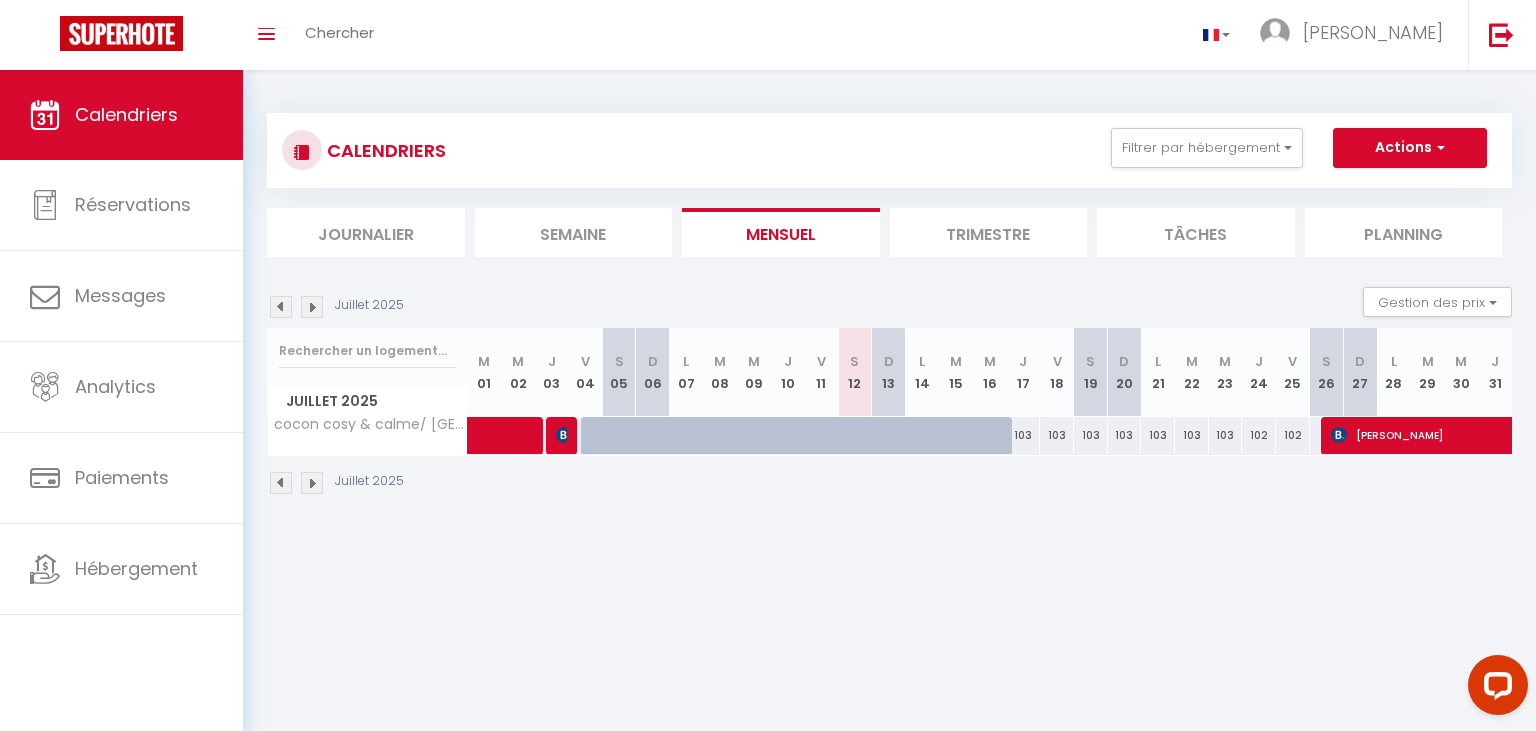 click at bounding box center [312, 307] 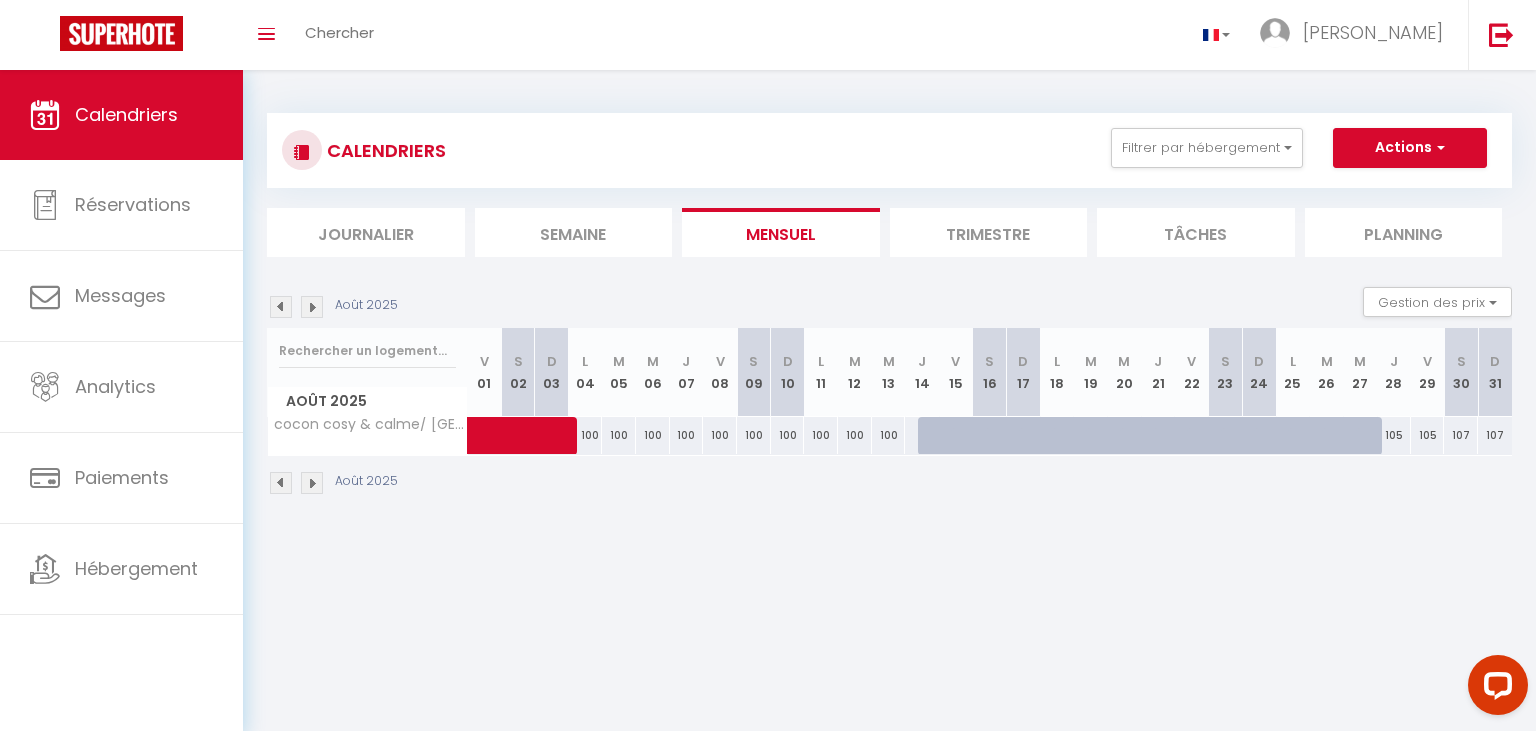 click at bounding box center (312, 307) 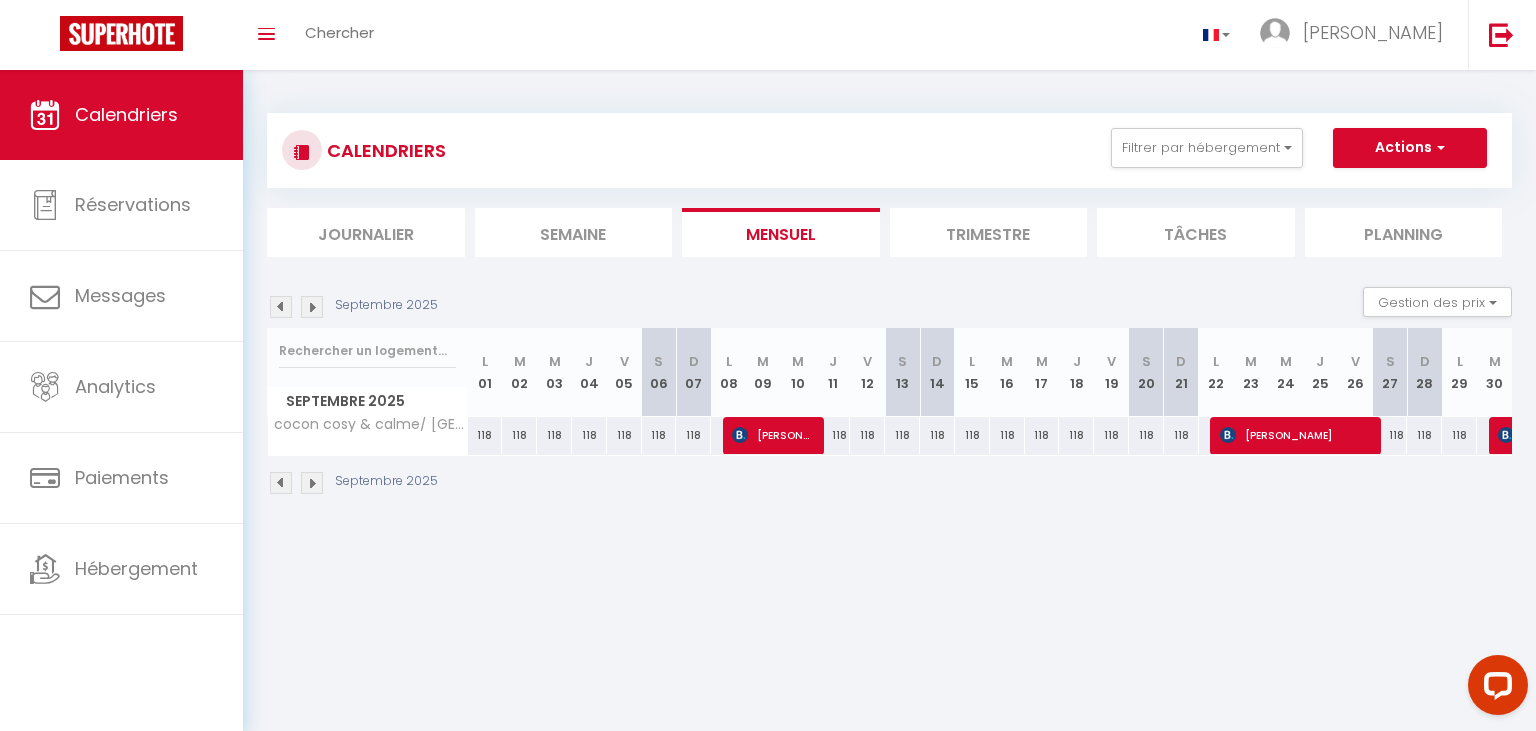 click at bounding box center (312, 307) 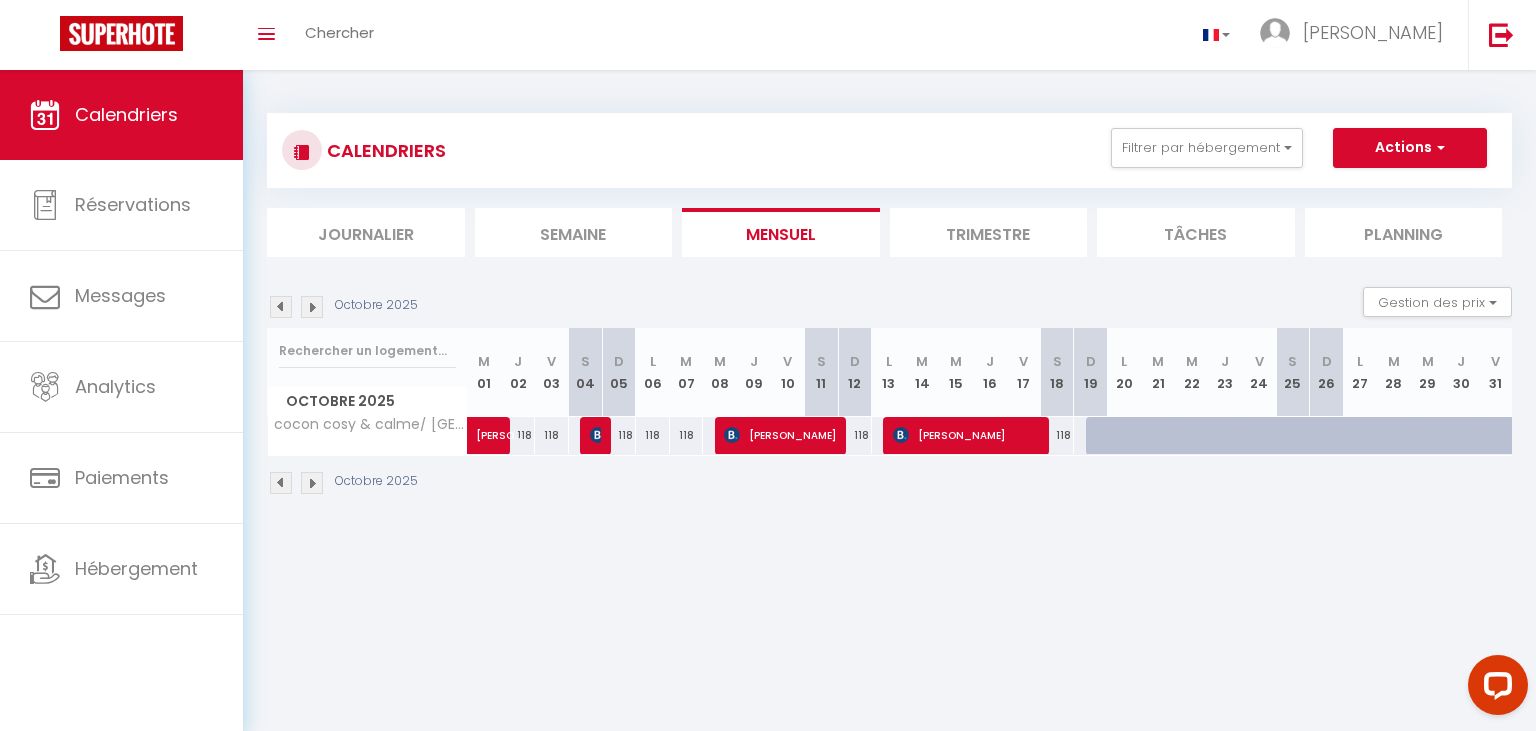 click at bounding box center [281, 307] 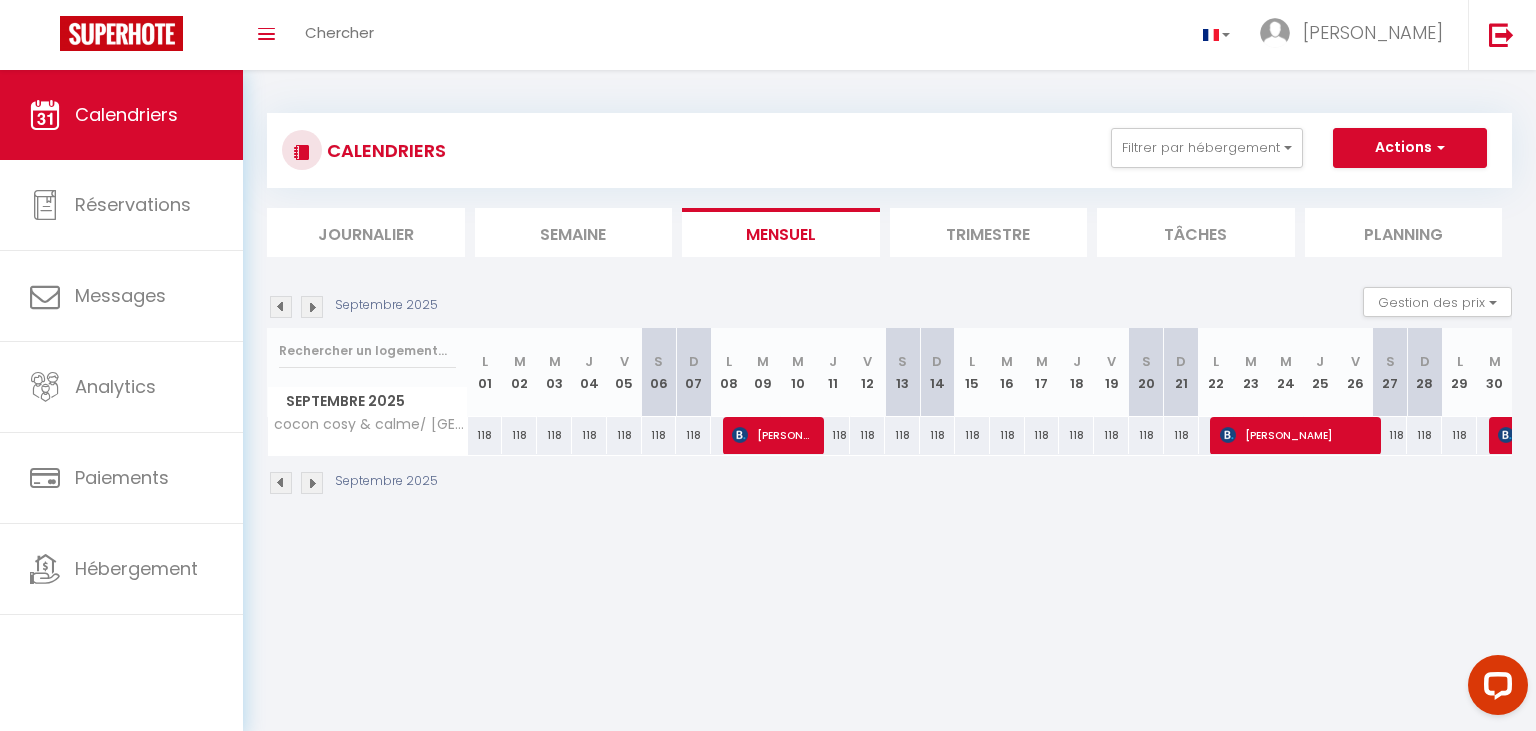 click at bounding box center (281, 307) 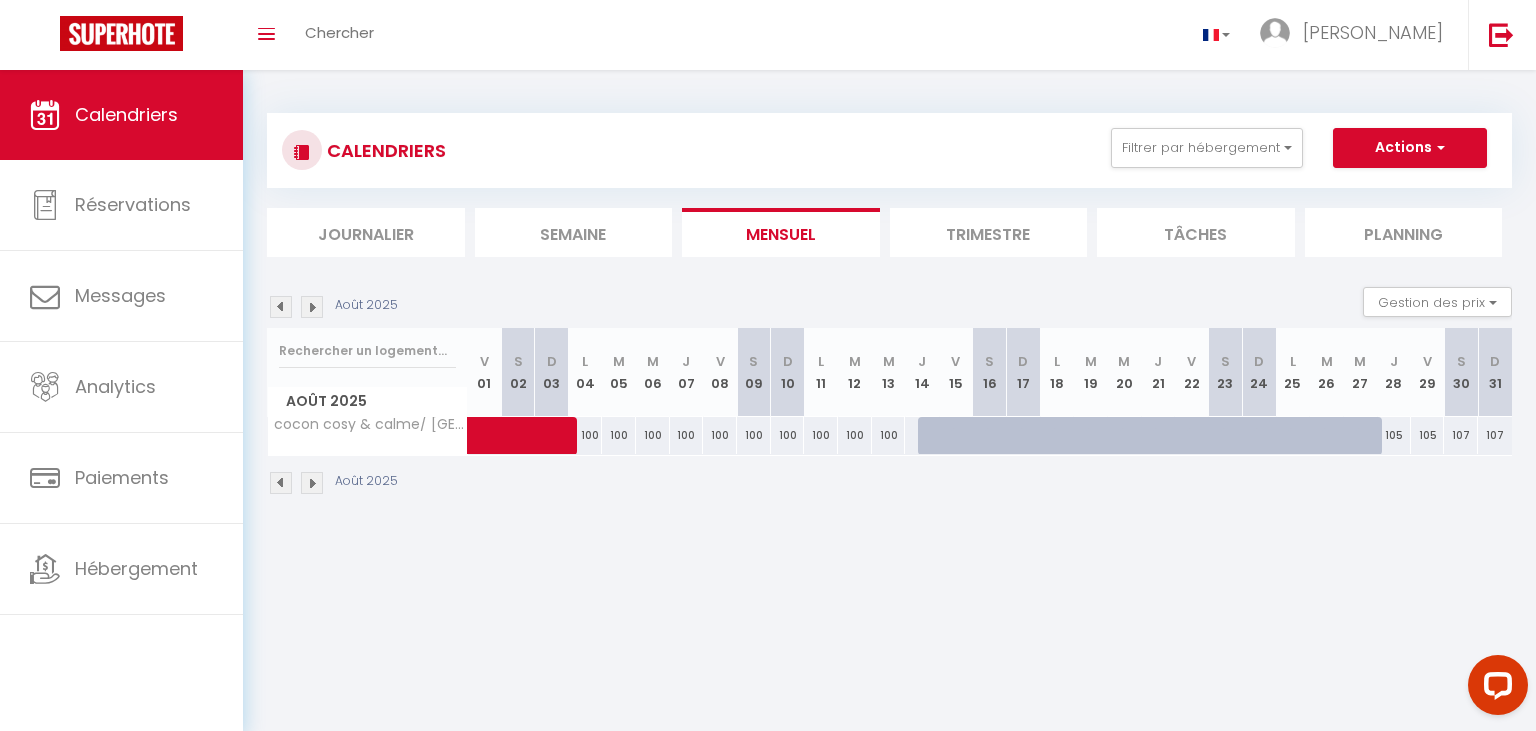 click at bounding box center [281, 307] 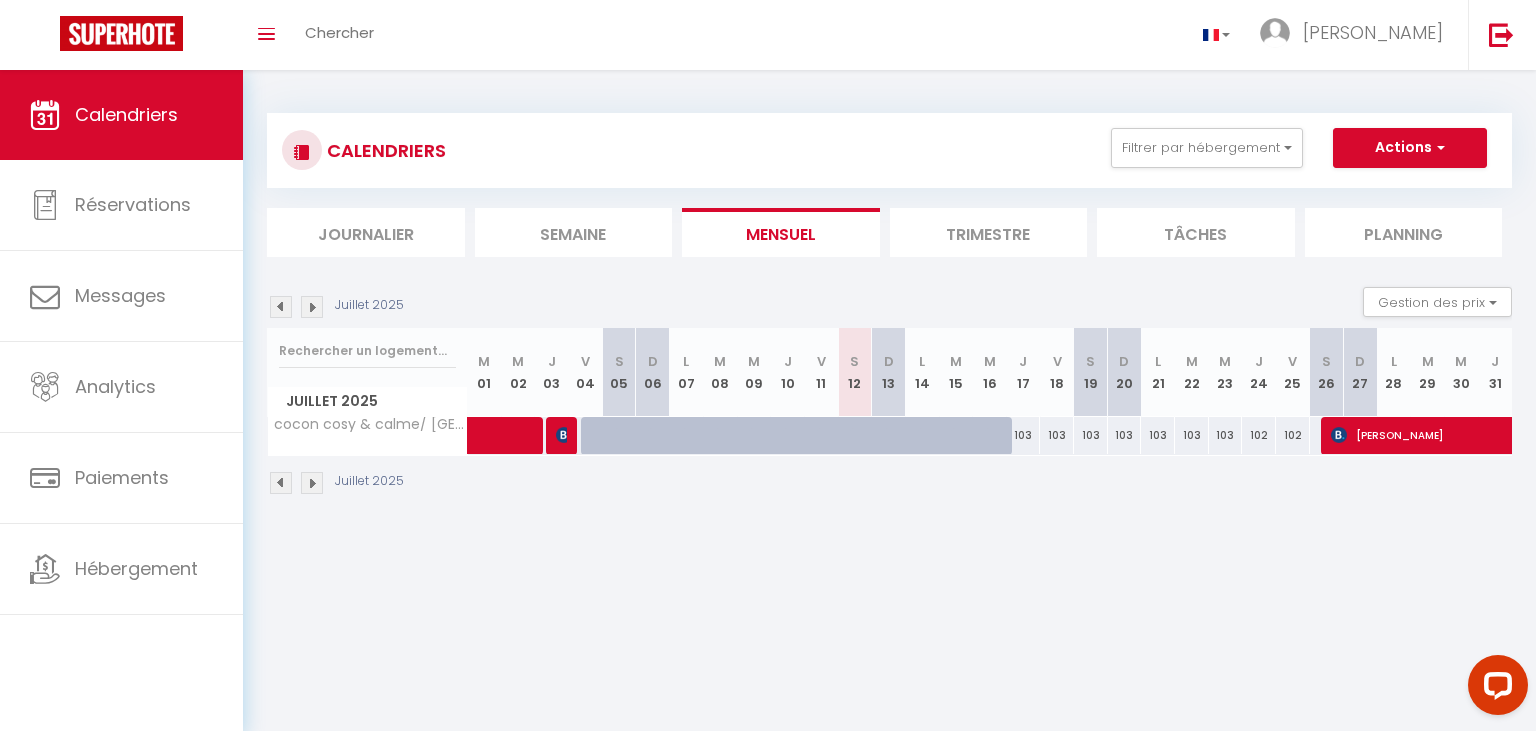click on "Sara Heil" at bounding box center (1538, 435) 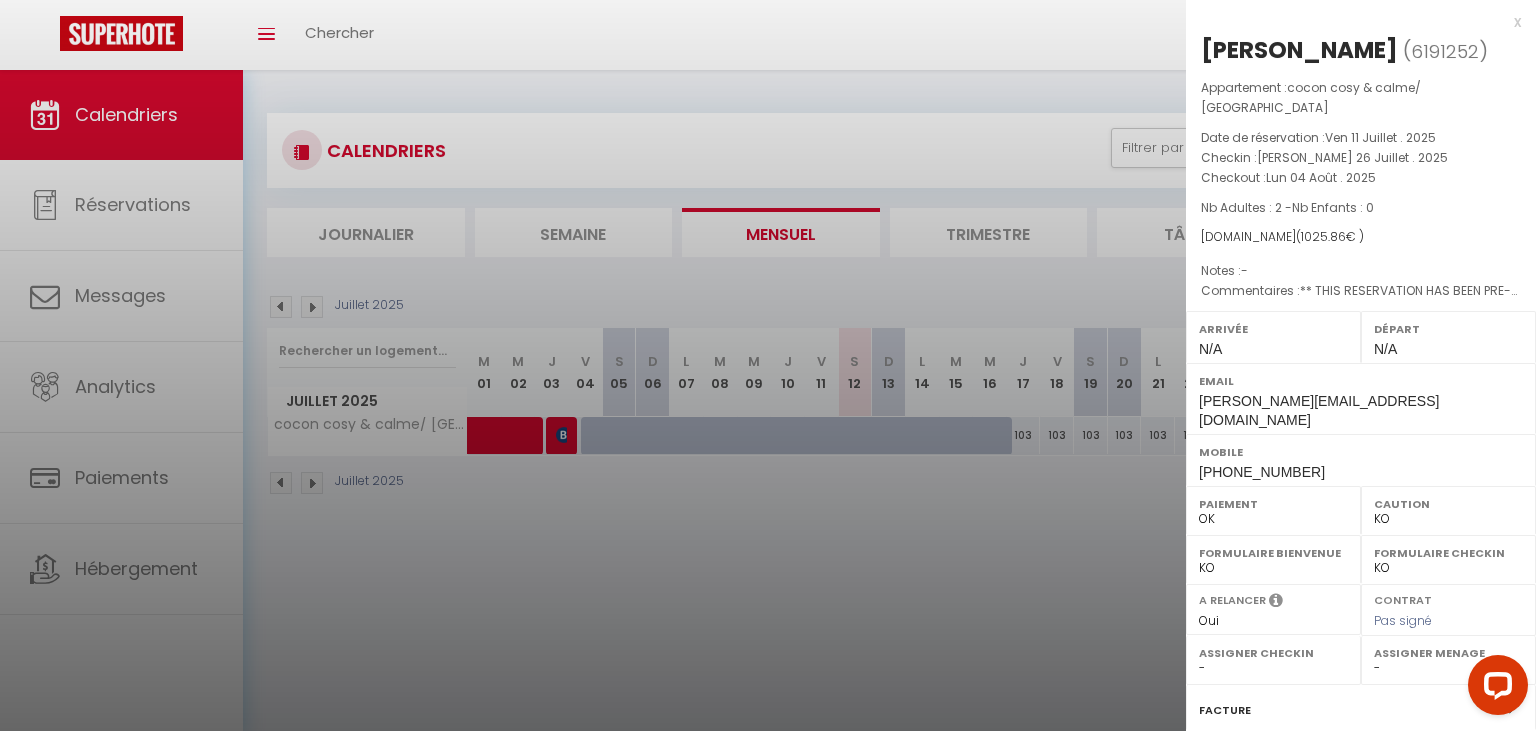 click at bounding box center [768, 365] 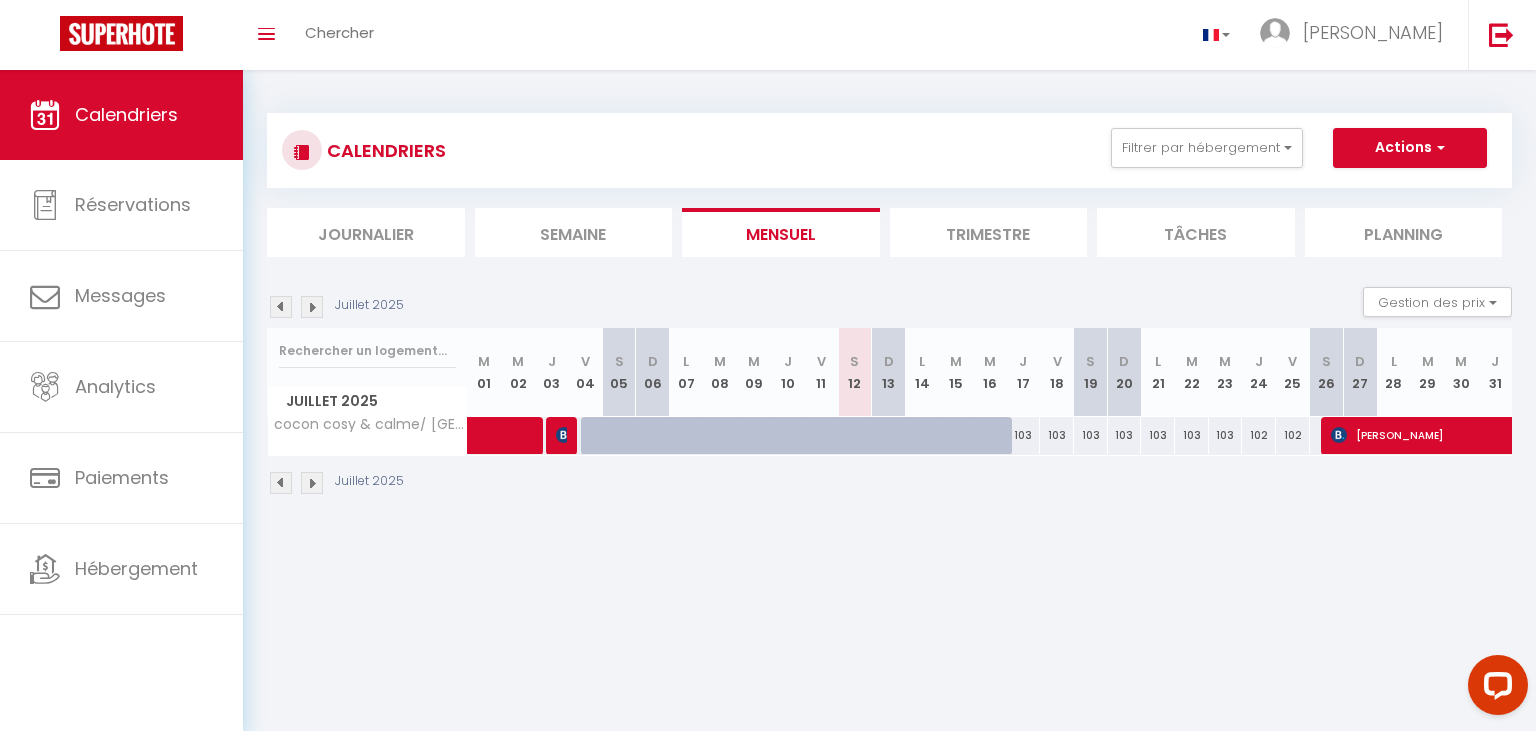 click on "103" at bounding box center [1057, 435] 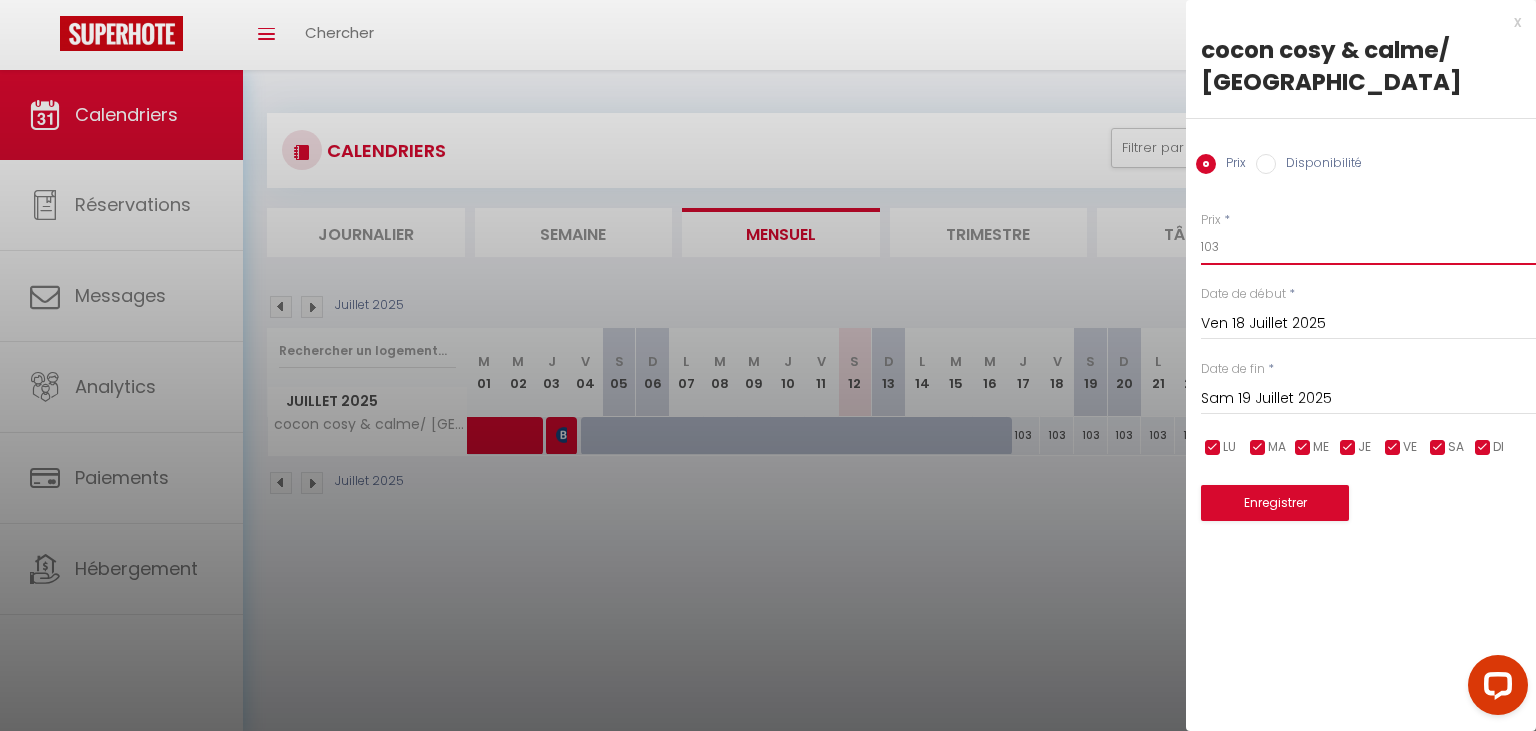 click on "103" at bounding box center [1368, 247] 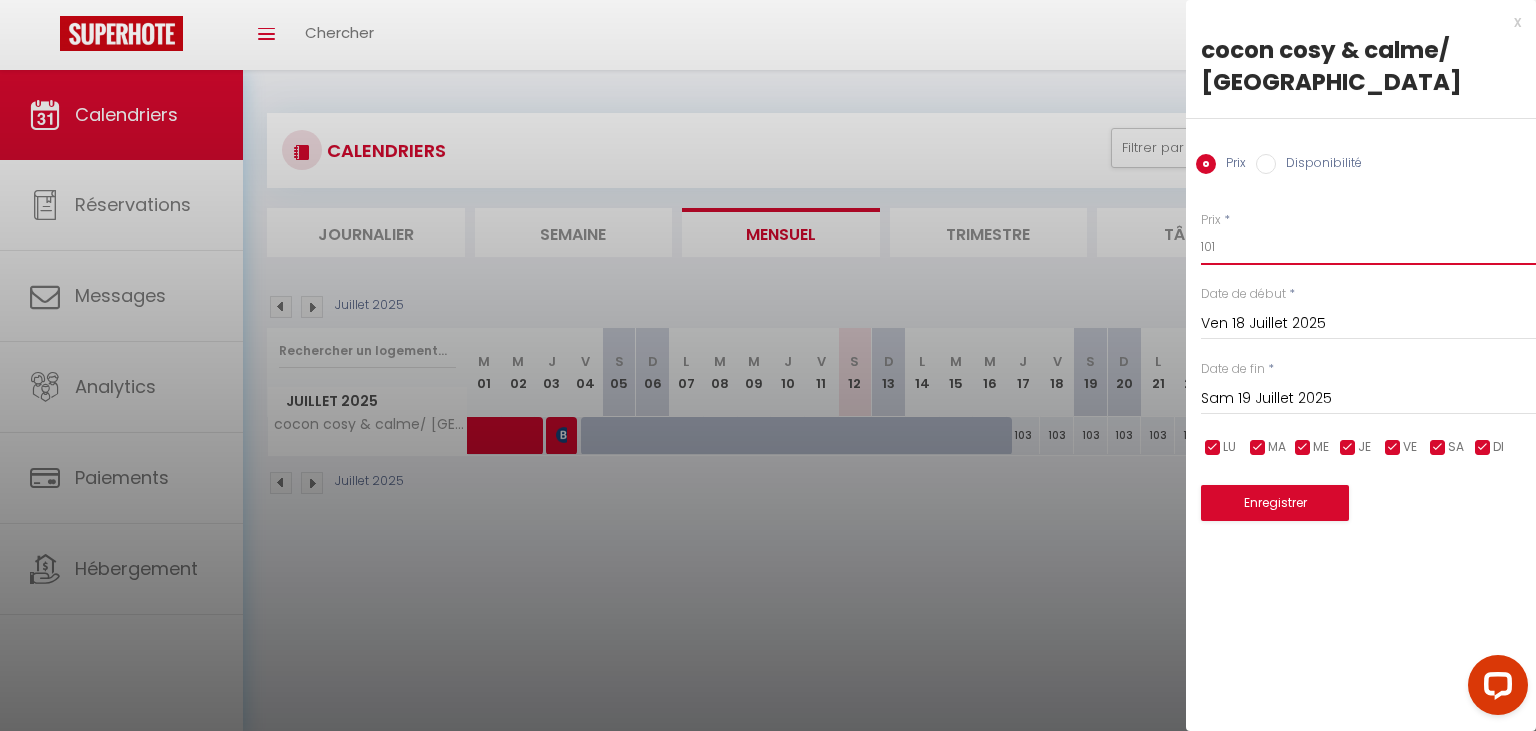 type on "101" 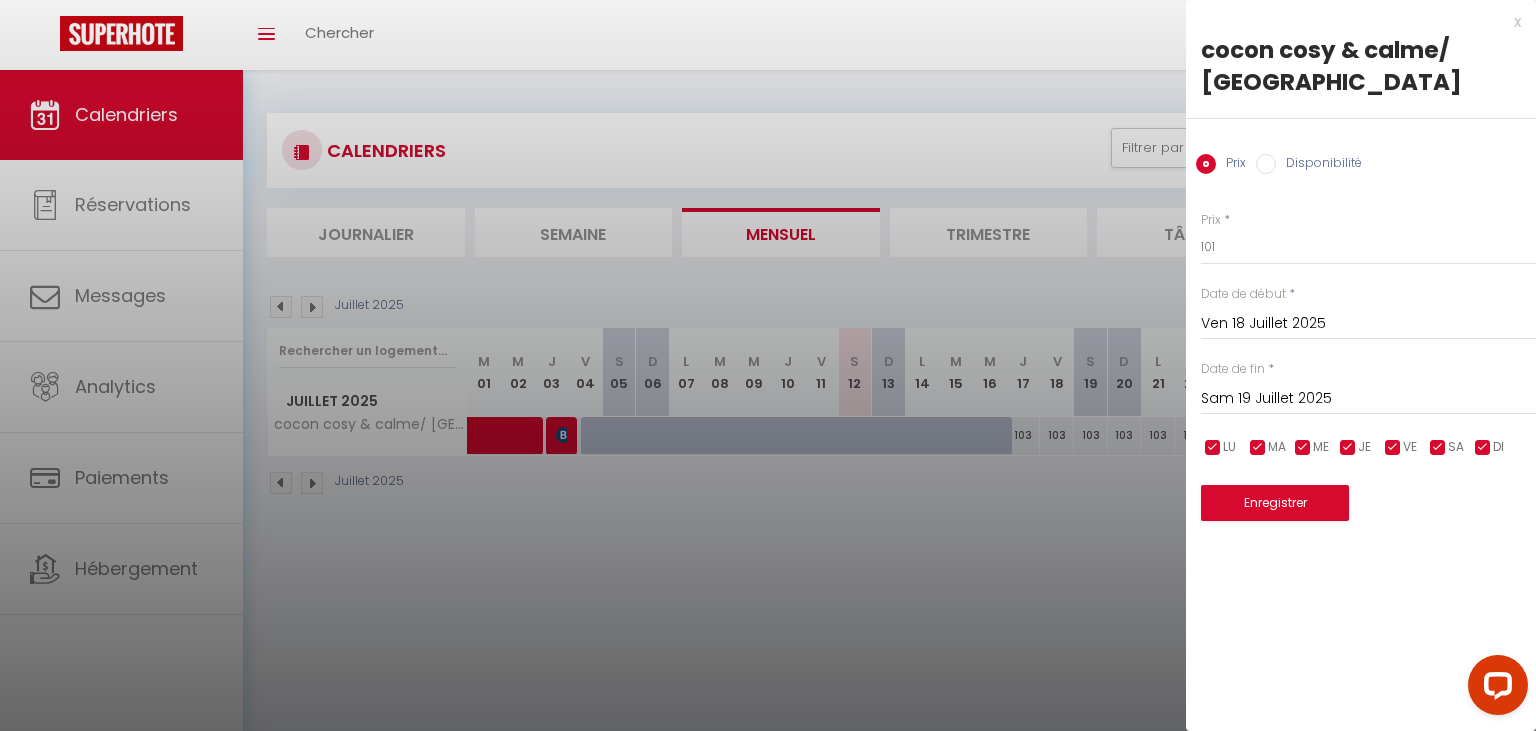 click on "Sam 19 Juillet 2025" at bounding box center [1368, 399] 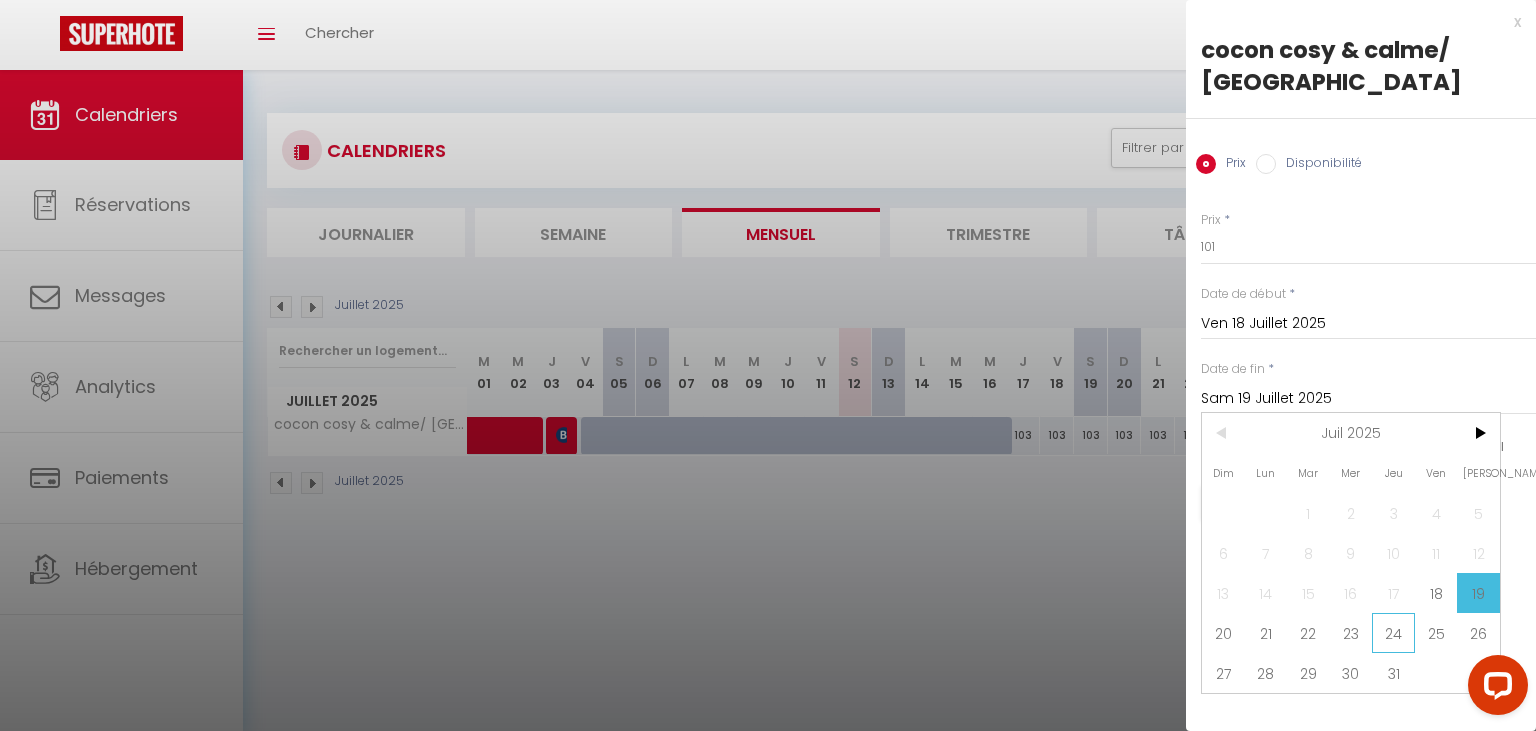 click on "24" at bounding box center (1393, 633) 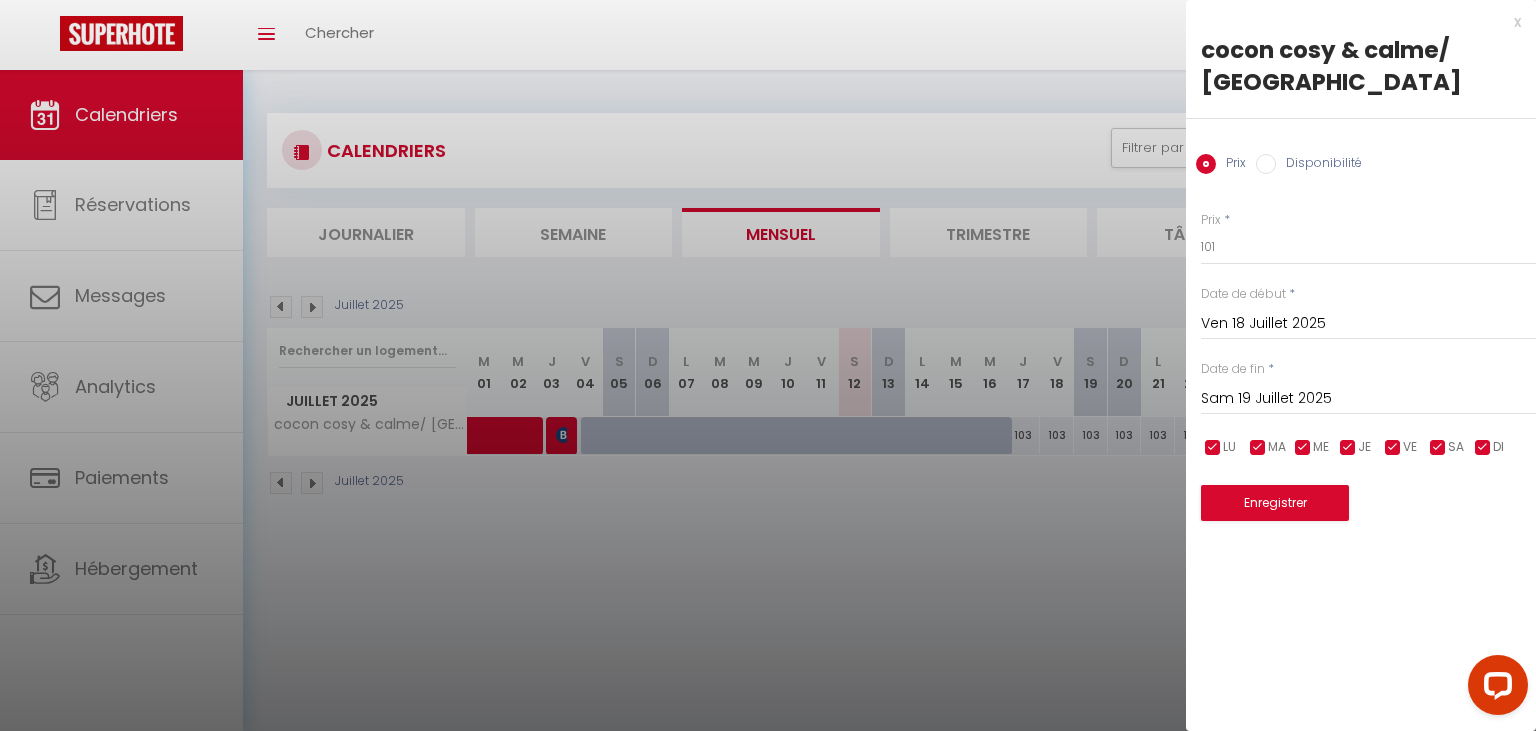 type on "Jeu 24 Juillet 2025" 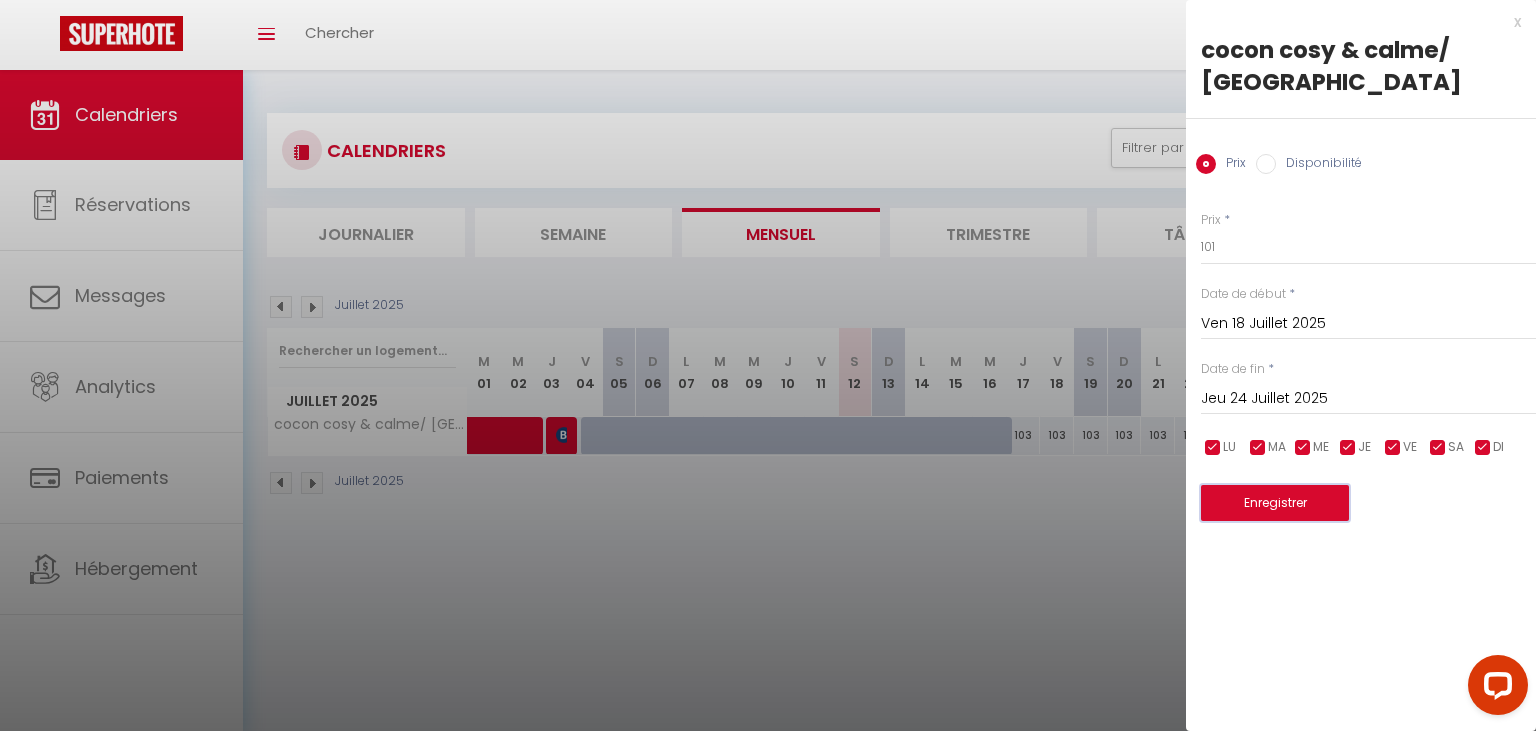click on "Enregistrer" at bounding box center [1275, 503] 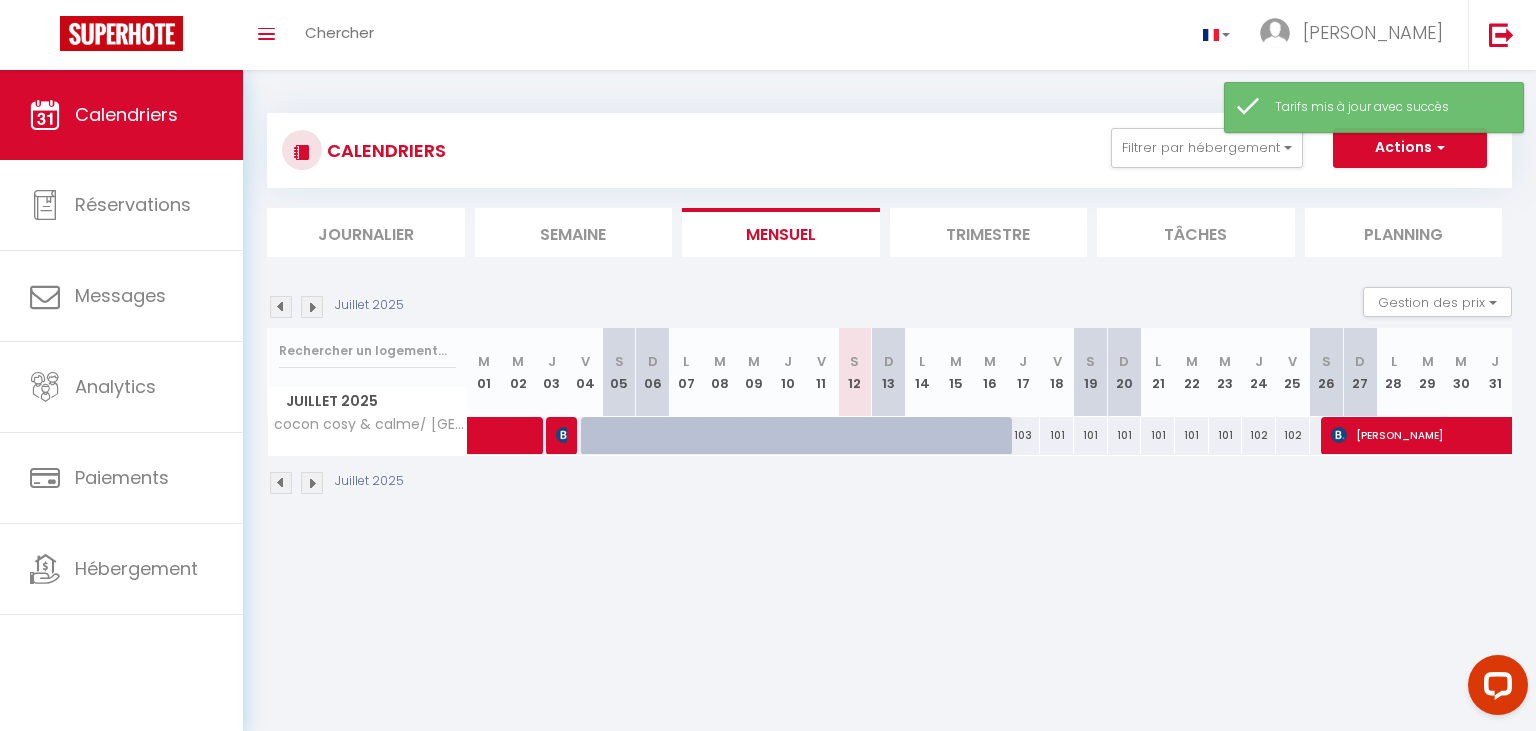 click on "102" at bounding box center (1259, 435) 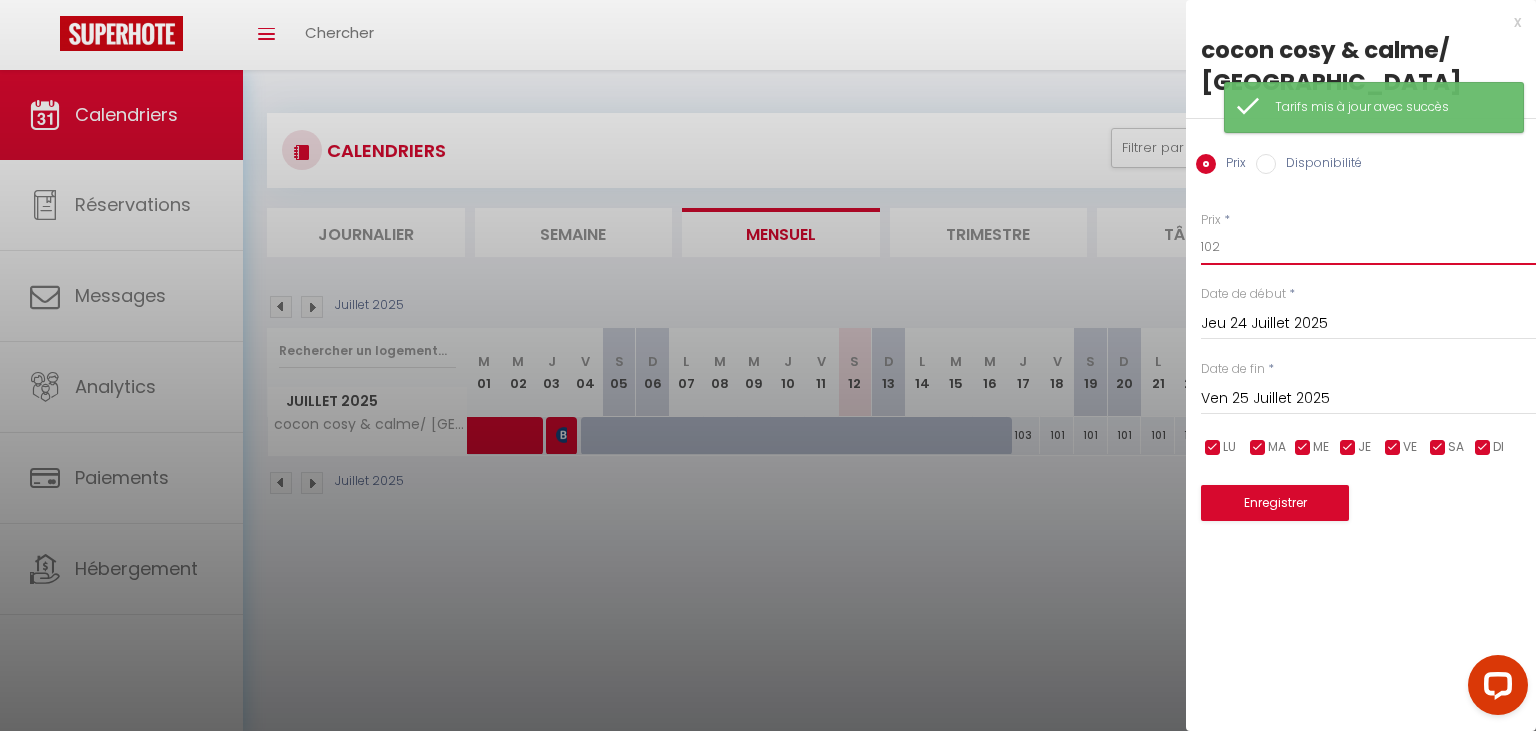 click on "102" at bounding box center (1368, 247) 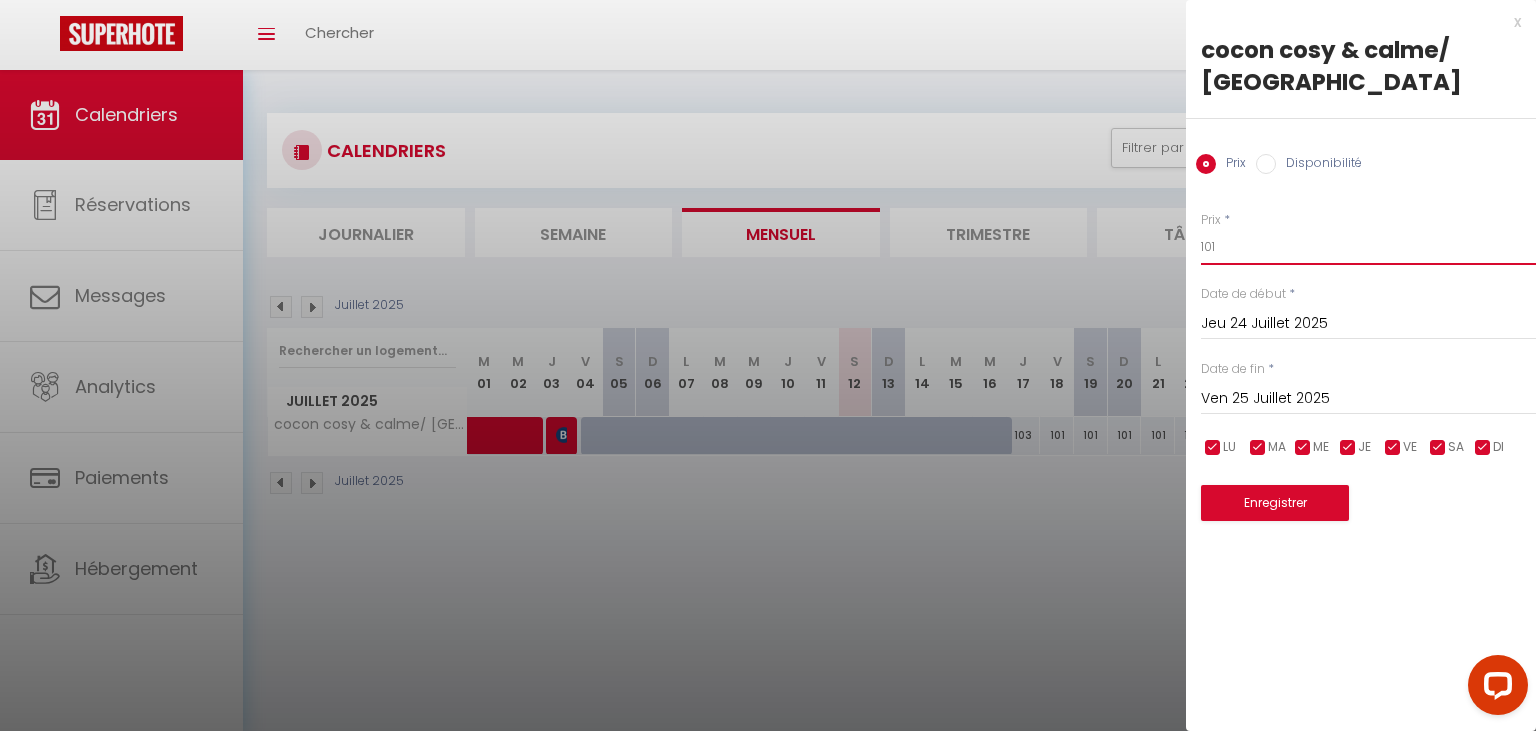 type on "101" 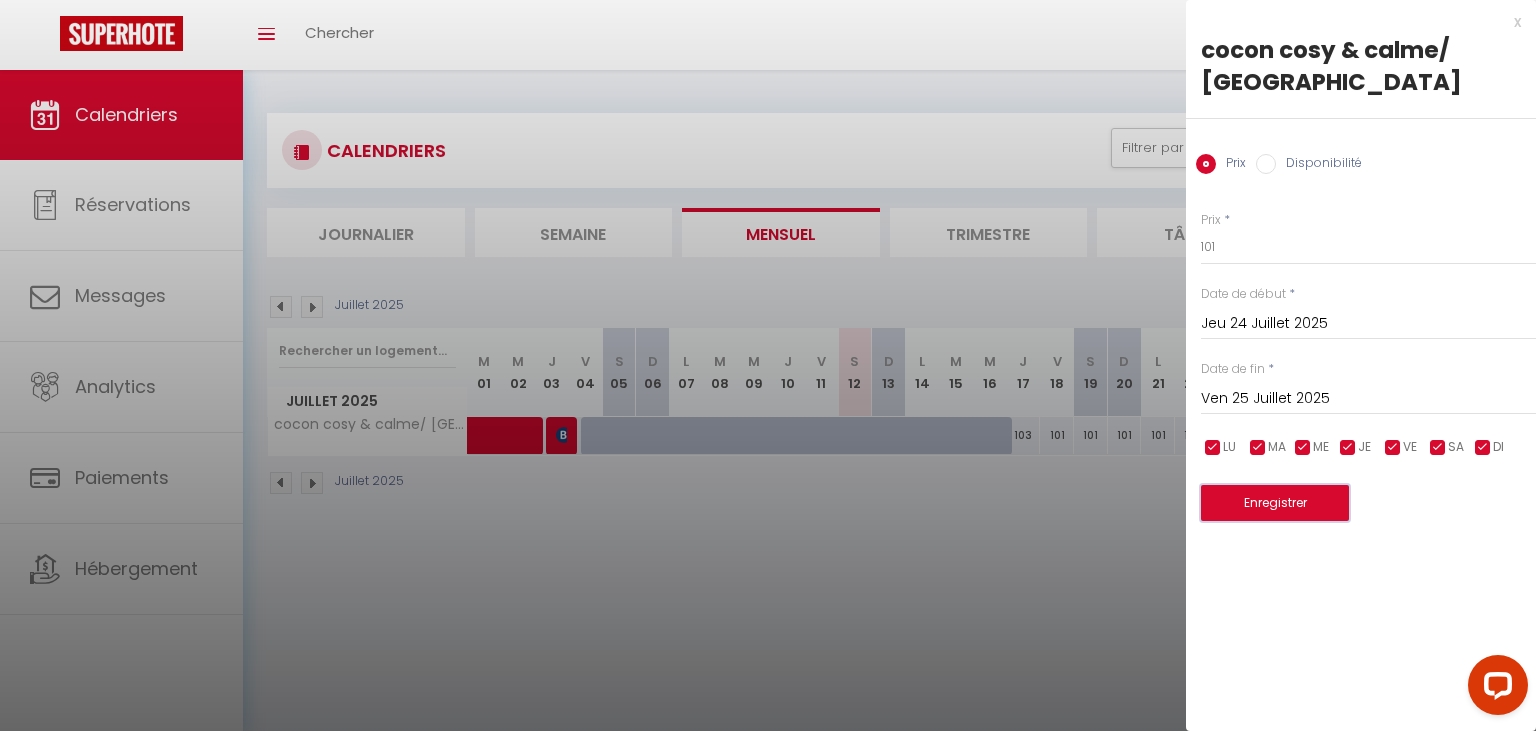 click on "Enregistrer" at bounding box center (1275, 503) 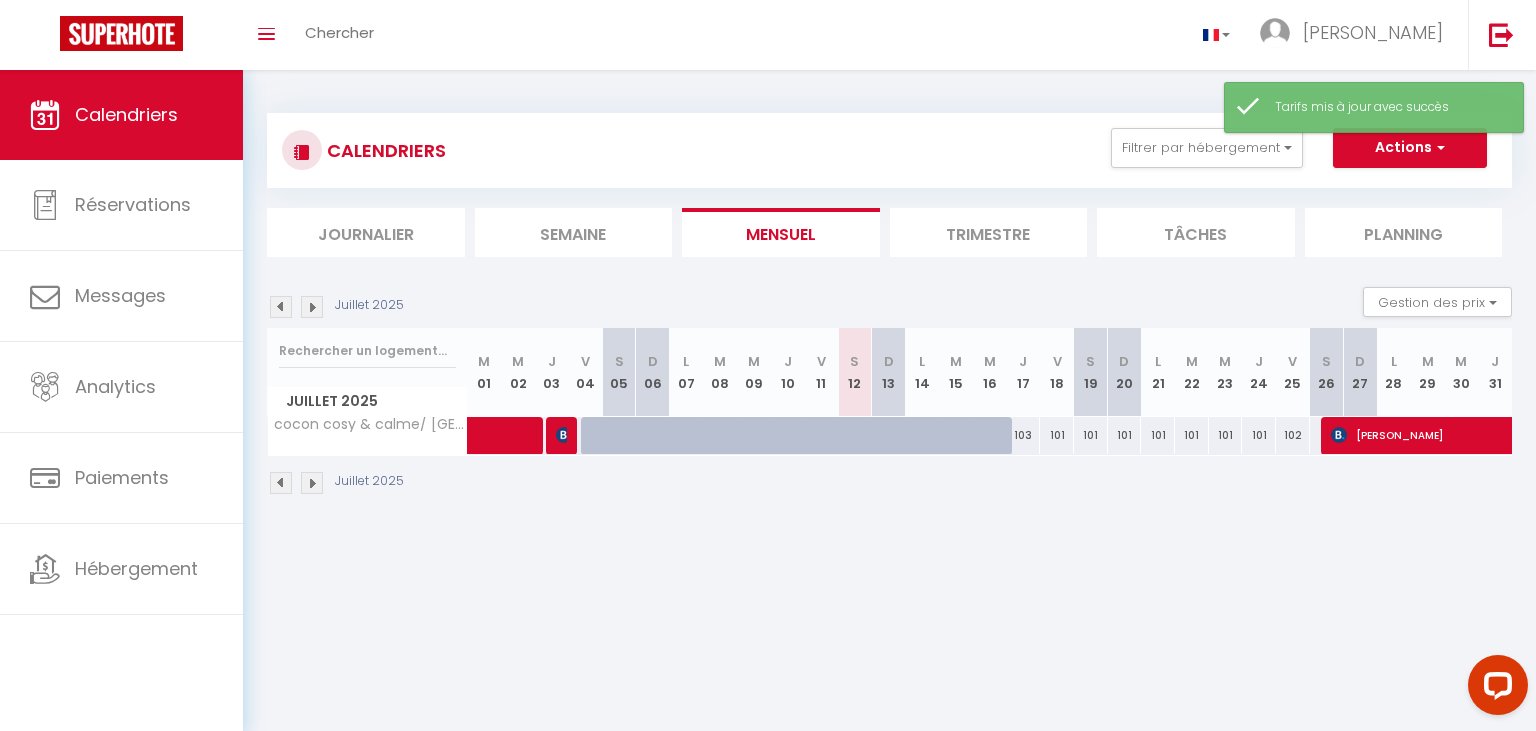 click on "102" at bounding box center [1293, 435] 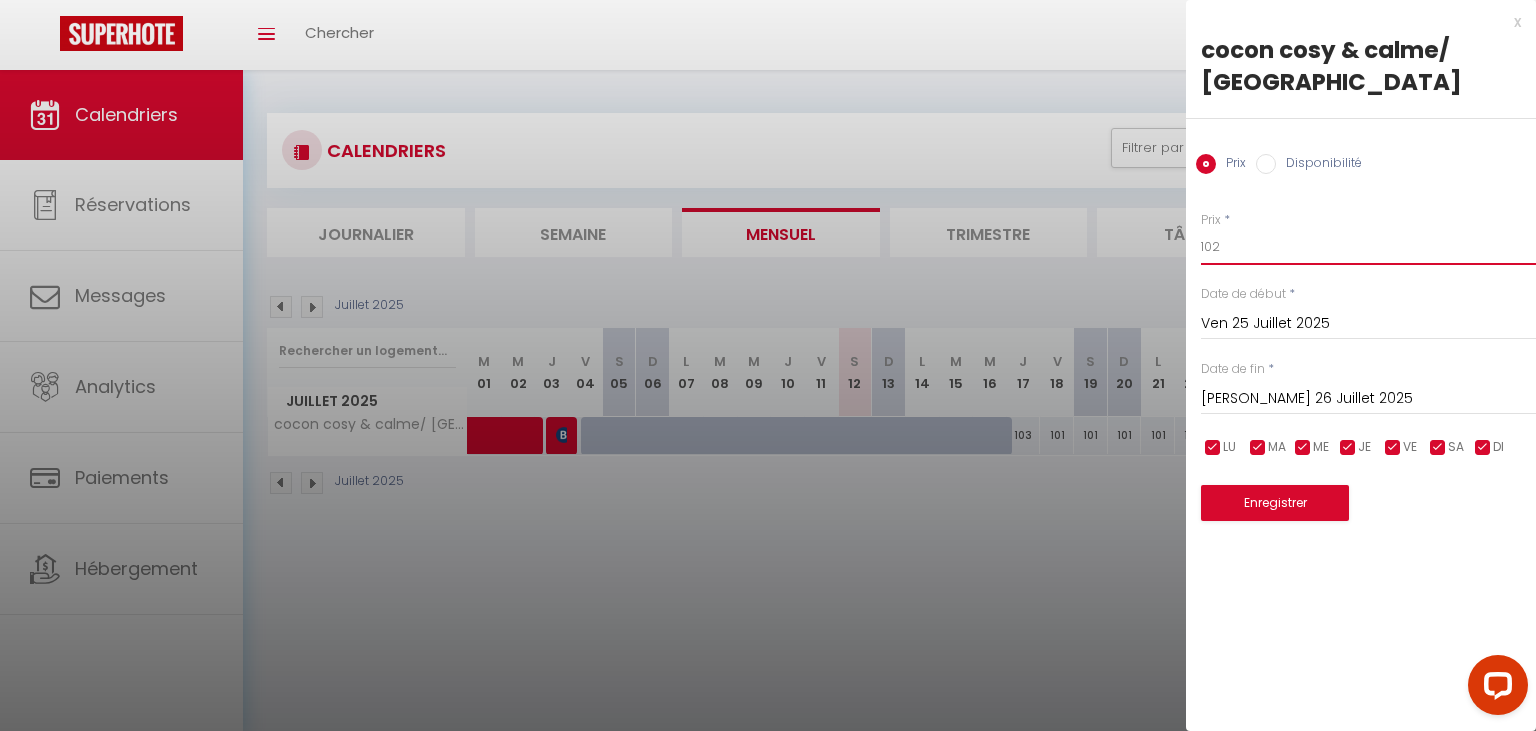 click on "102" at bounding box center (1368, 247) 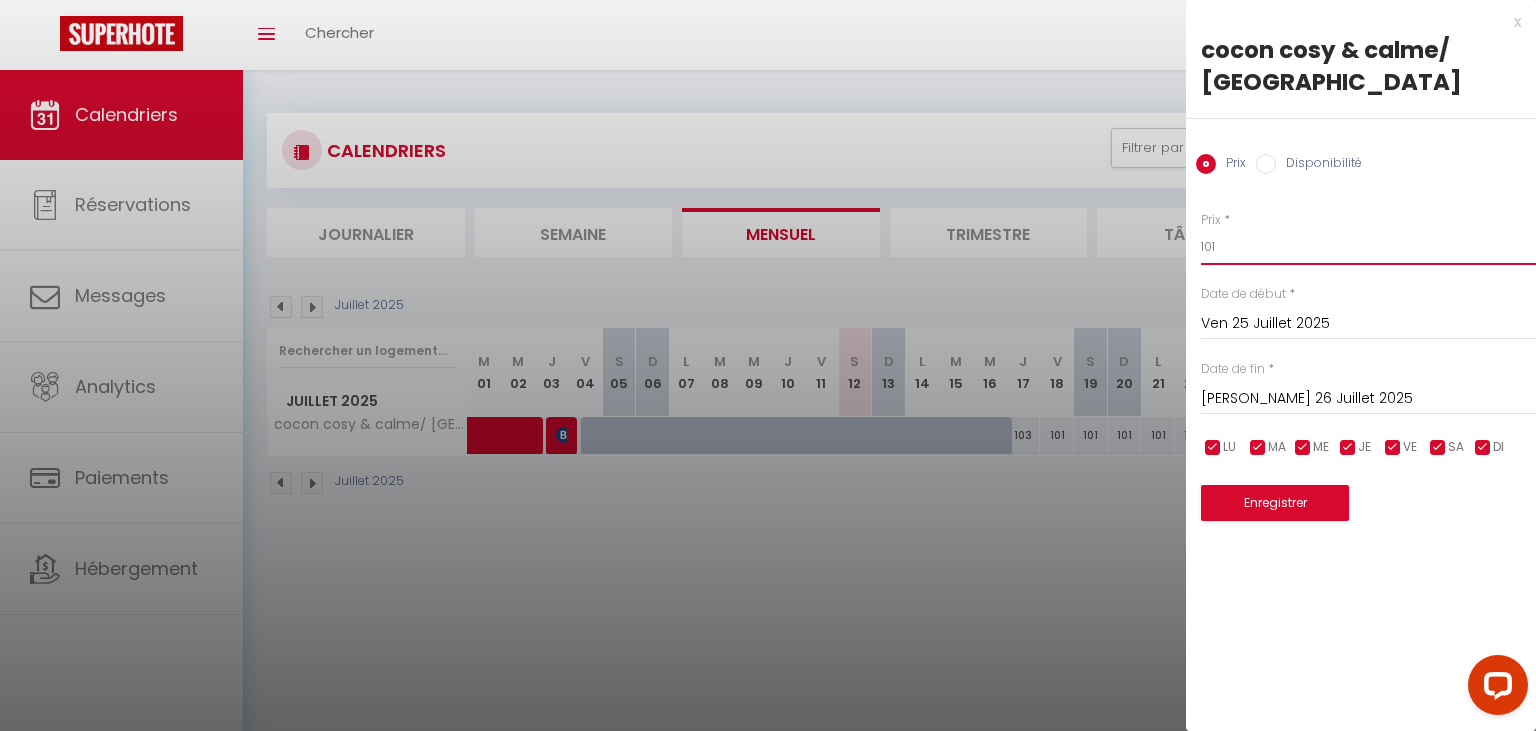 type on "101" 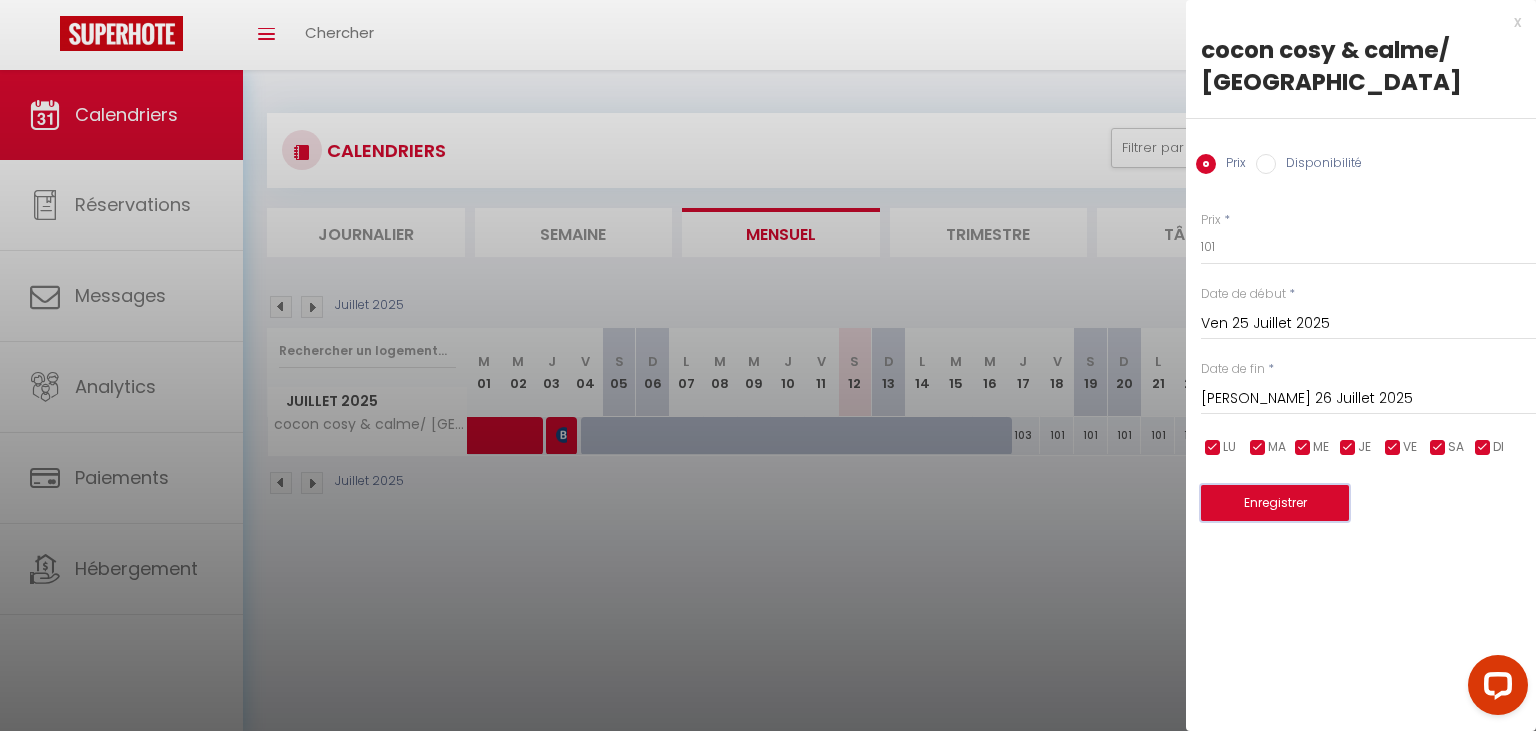 click on "Enregistrer" at bounding box center (1275, 503) 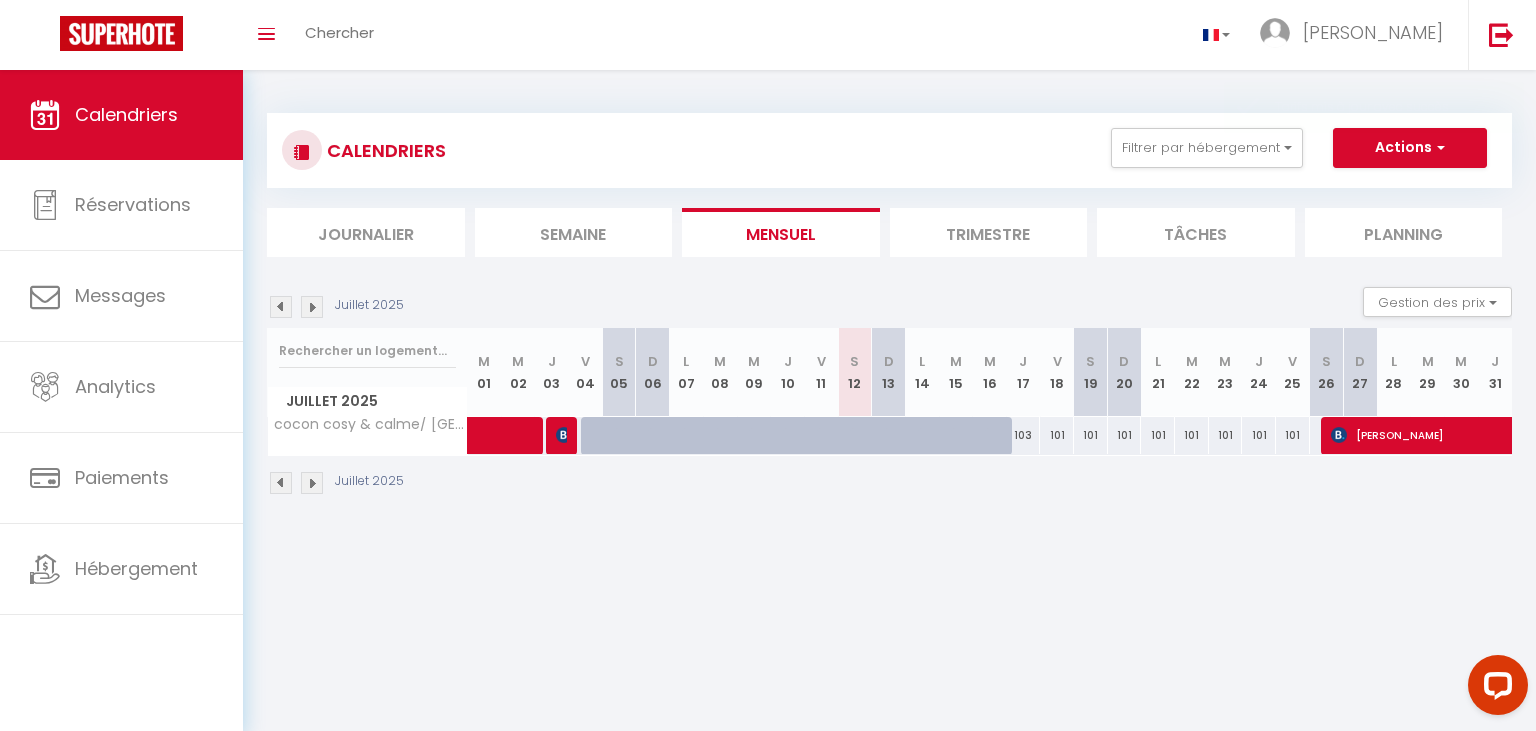 click on "Juillet 2025
Gestion des prix
Nb Nuits minimum   Règles   Disponibilité" at bounding box center [889, 307] 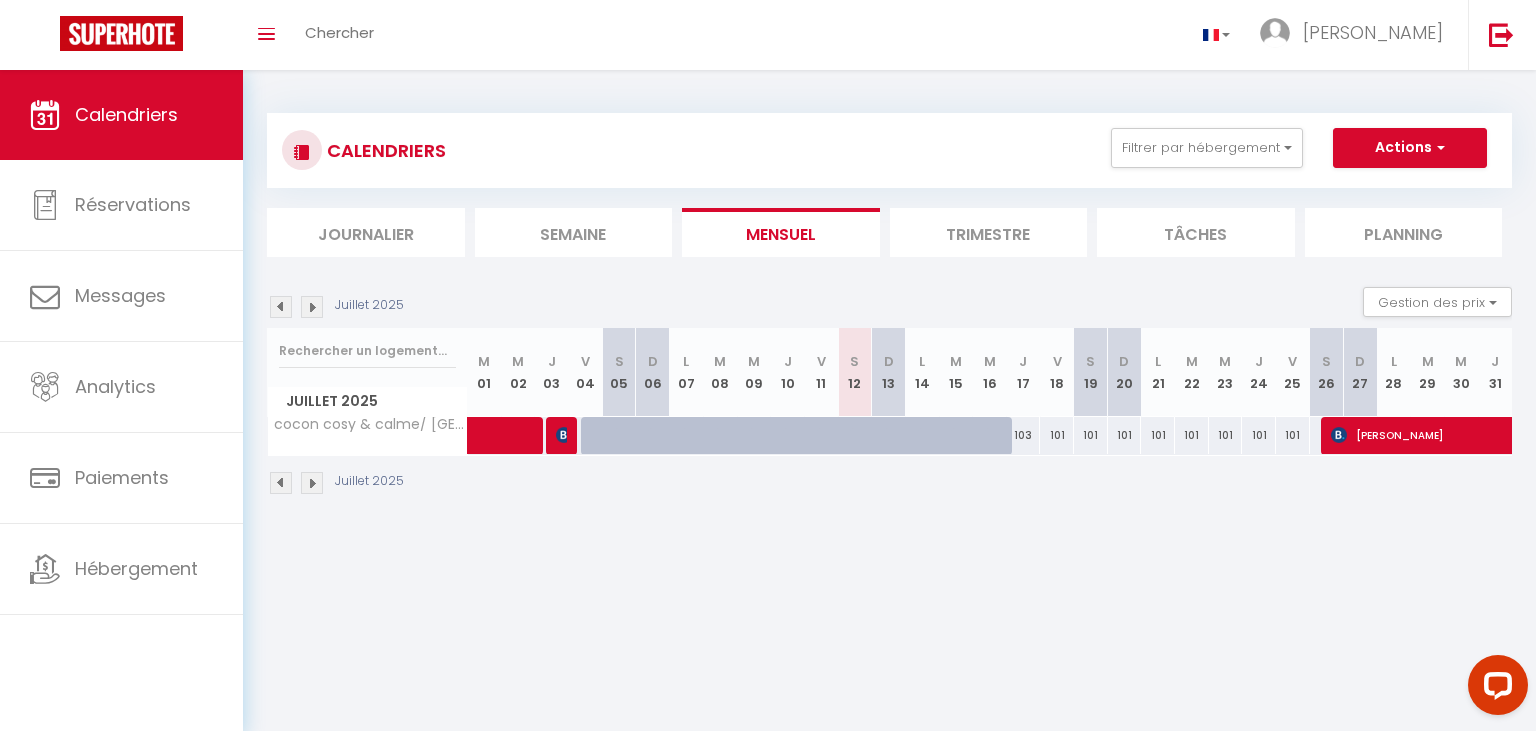 click at bounding box center (312, 307) 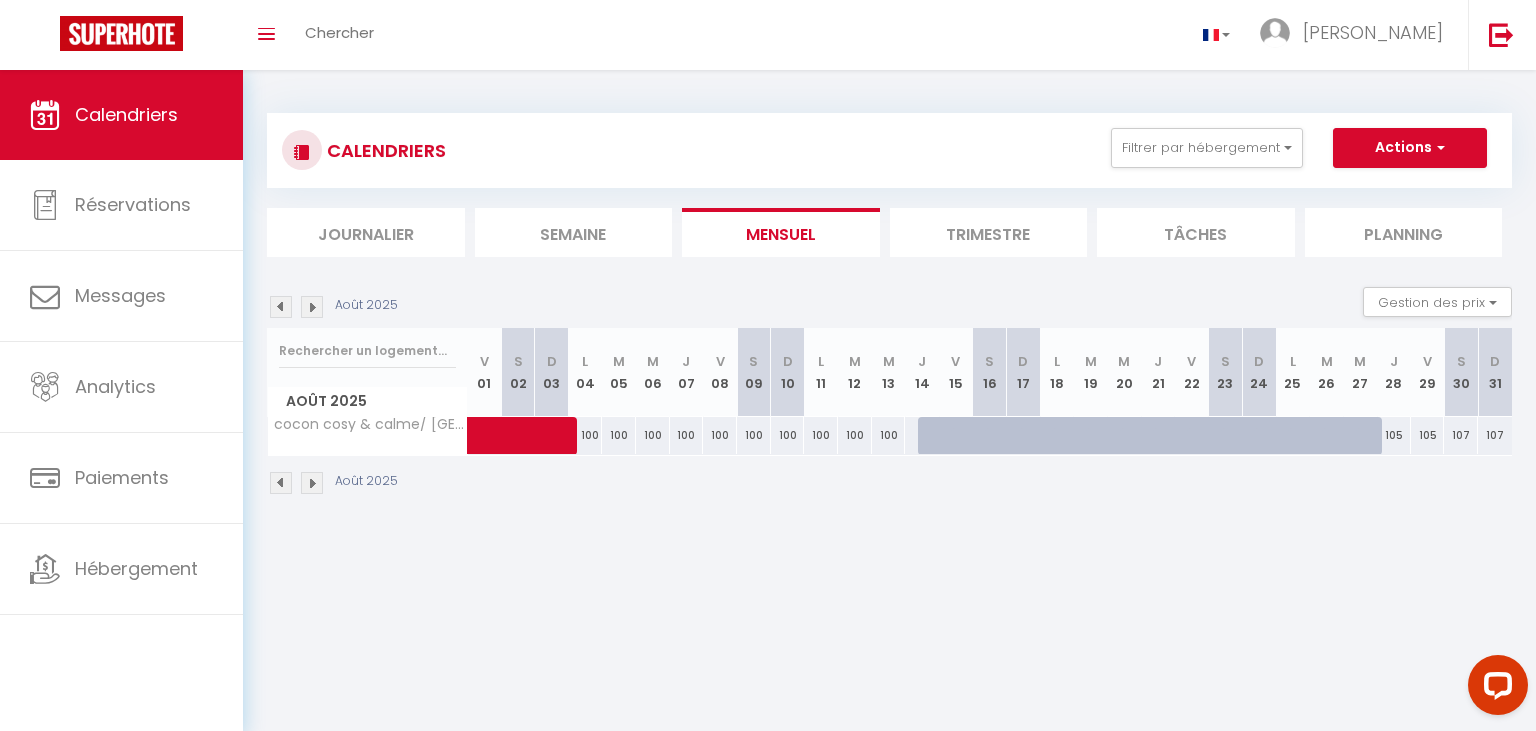 click at bounding box center [312, 307] 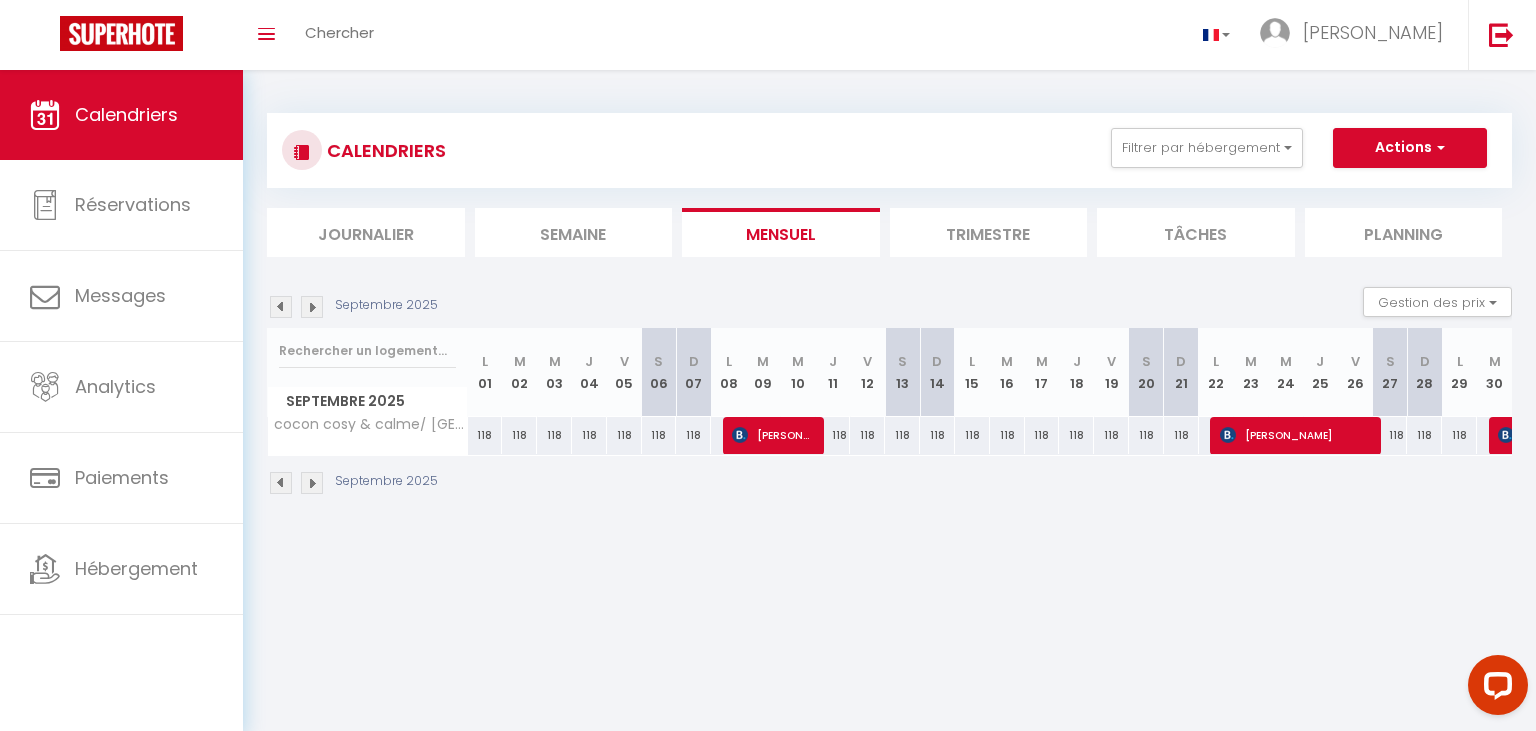 click at bounding box center (312, 307) 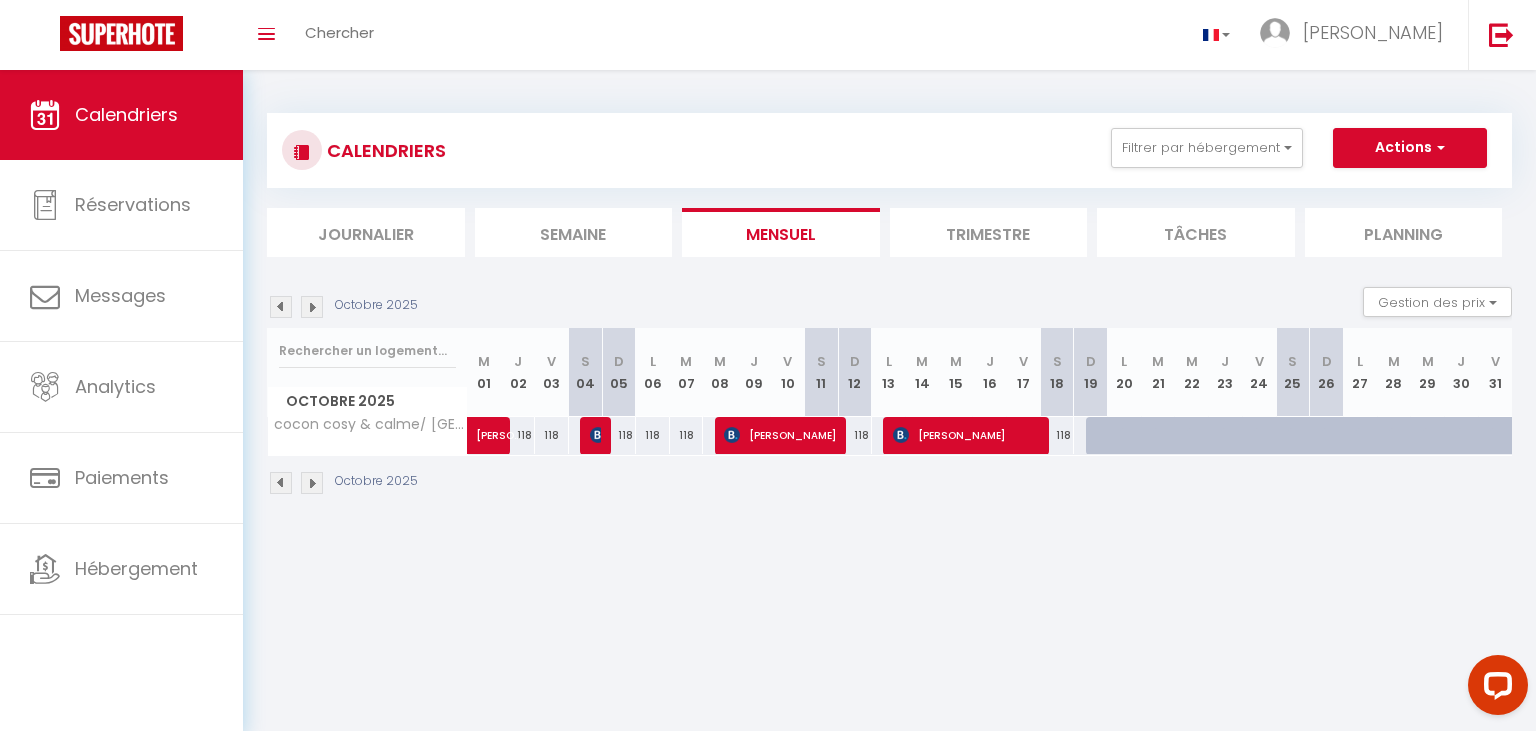 click at bounding box center [281, 307] 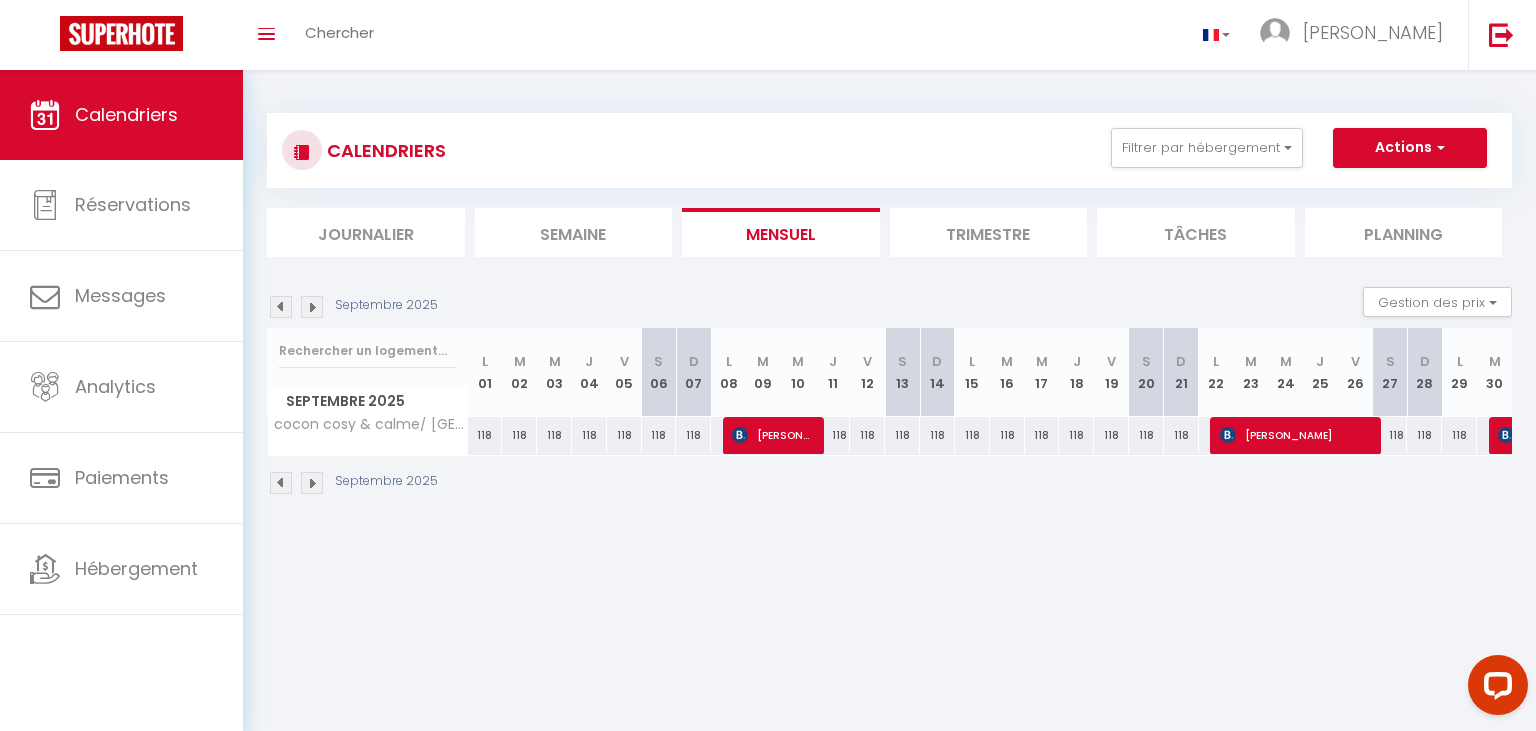 click at bounding box center (281, 307) 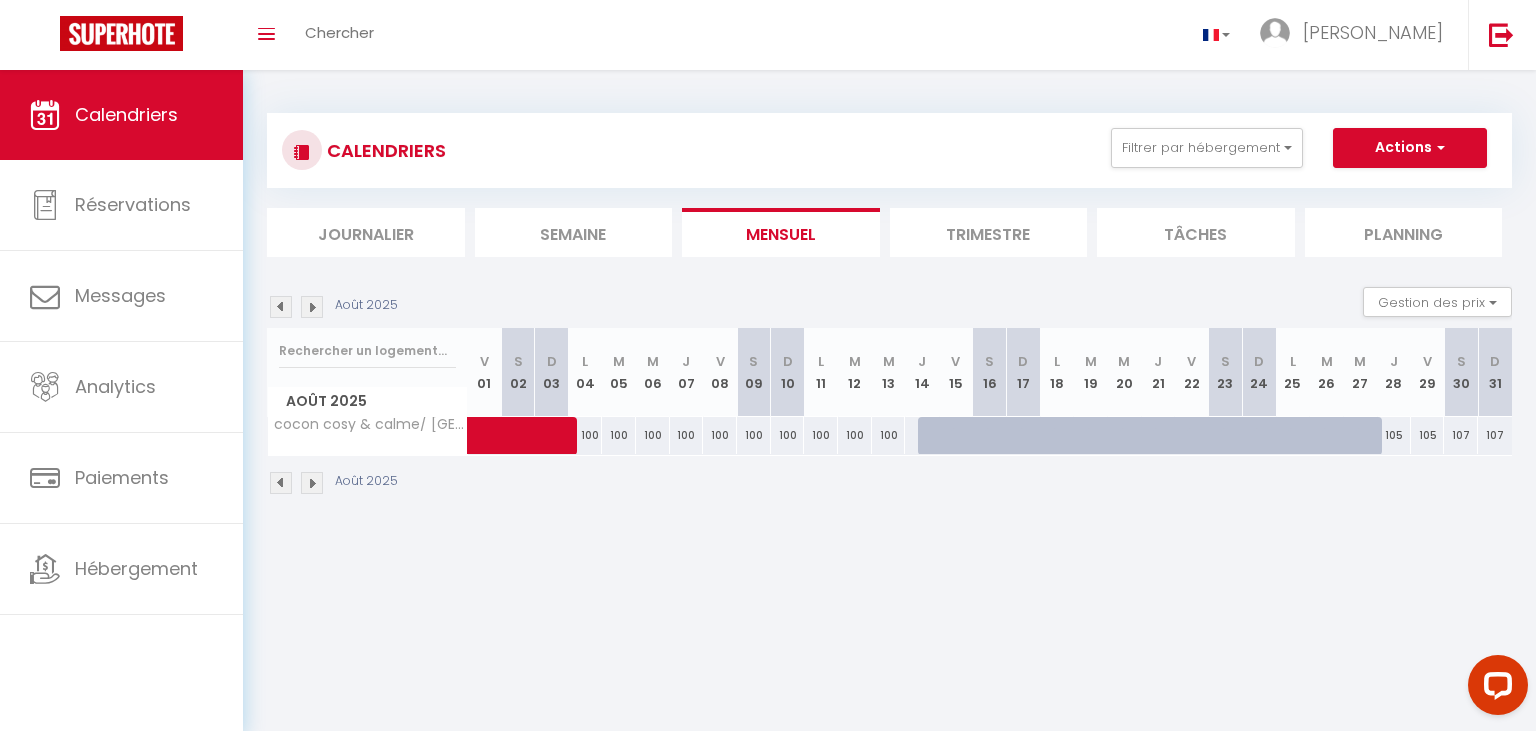 click at bounding box center [281, 307] 